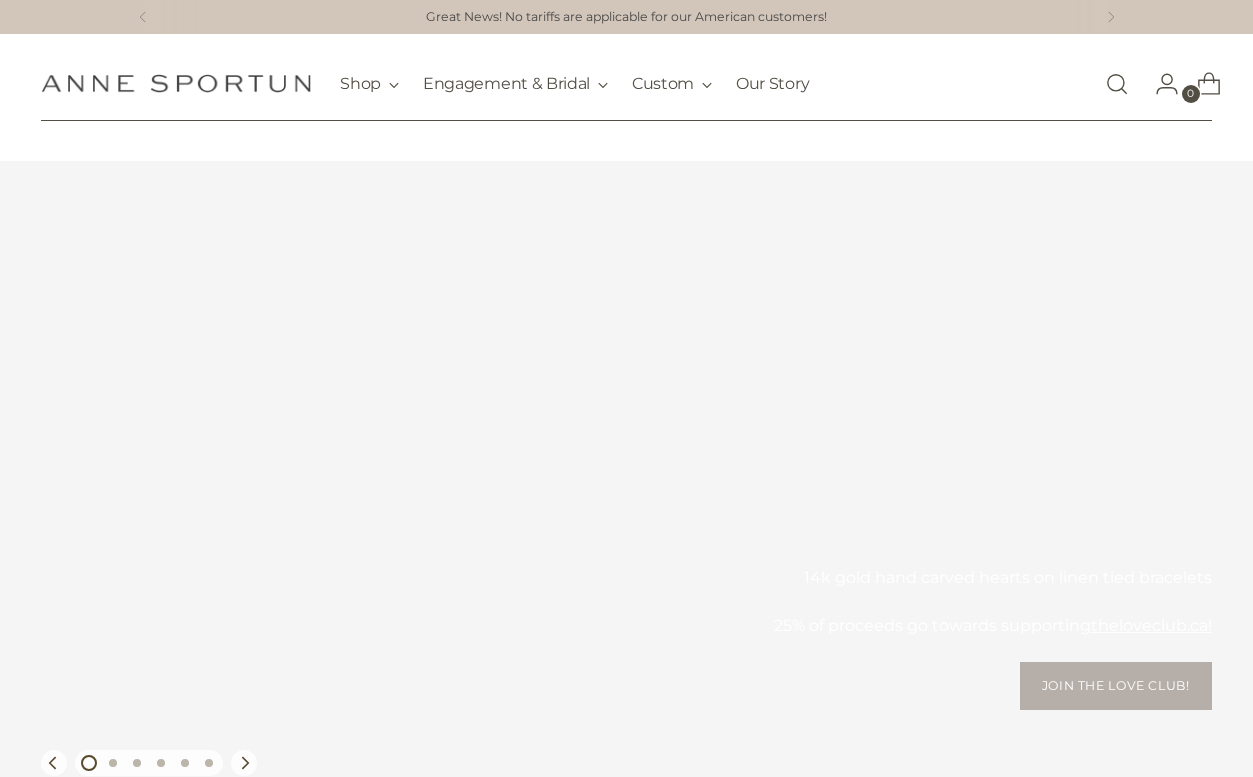 scroll, scrollTop: 0, scrollLeft: 0, axis: both 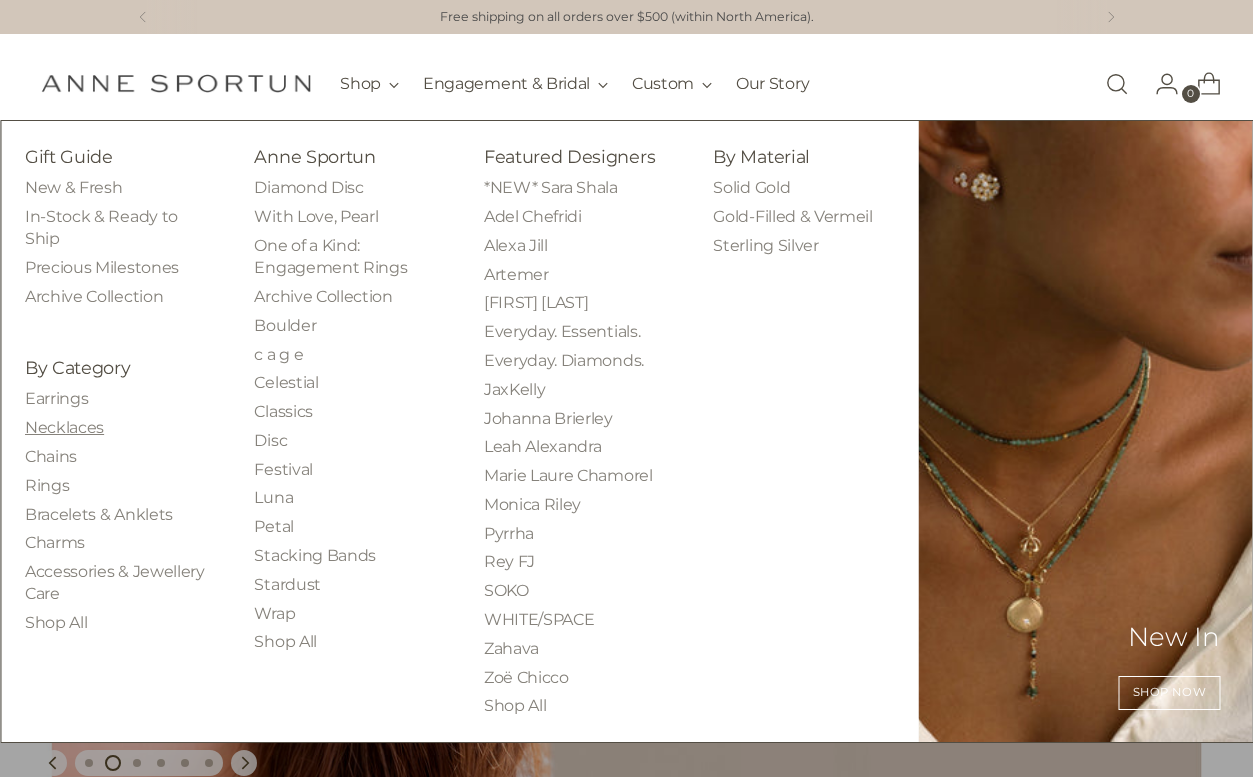 click on "Necklaces" at bounding box center (64, 427) 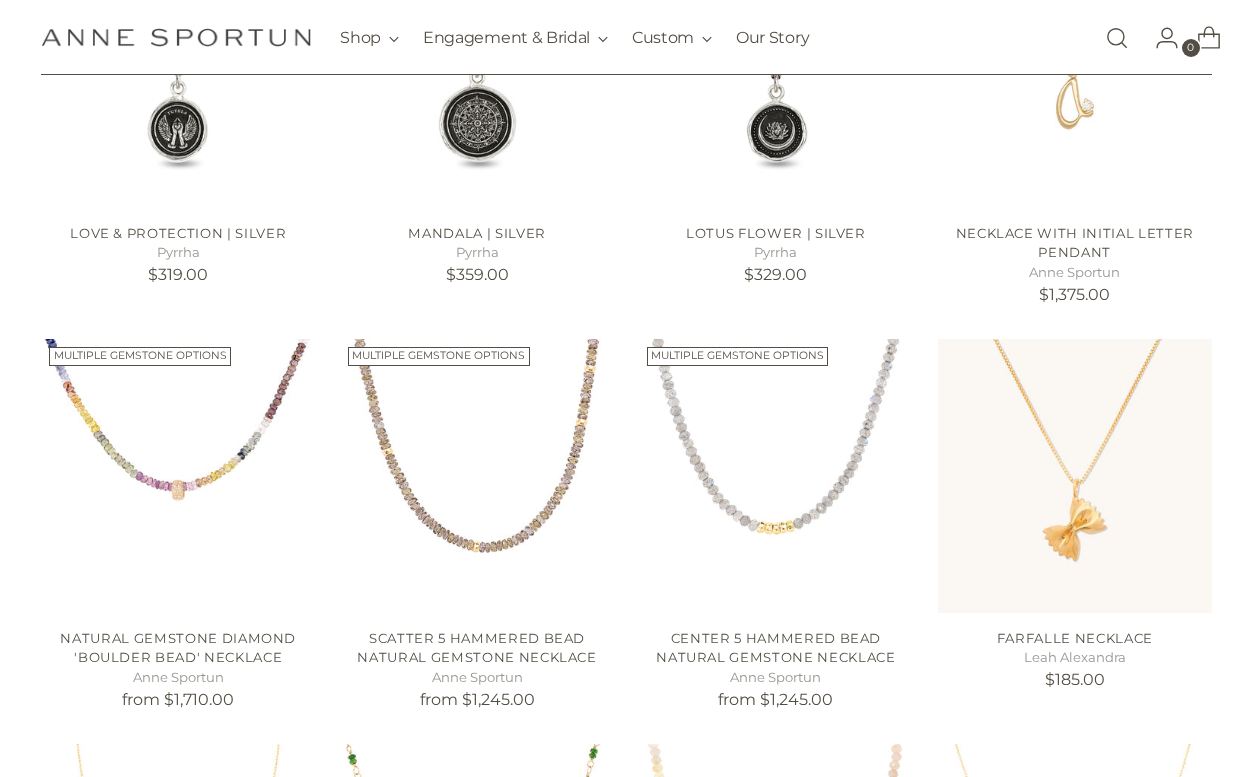 scroll, scrollTop: 1360, scrollLeft: 0, axis: vertical 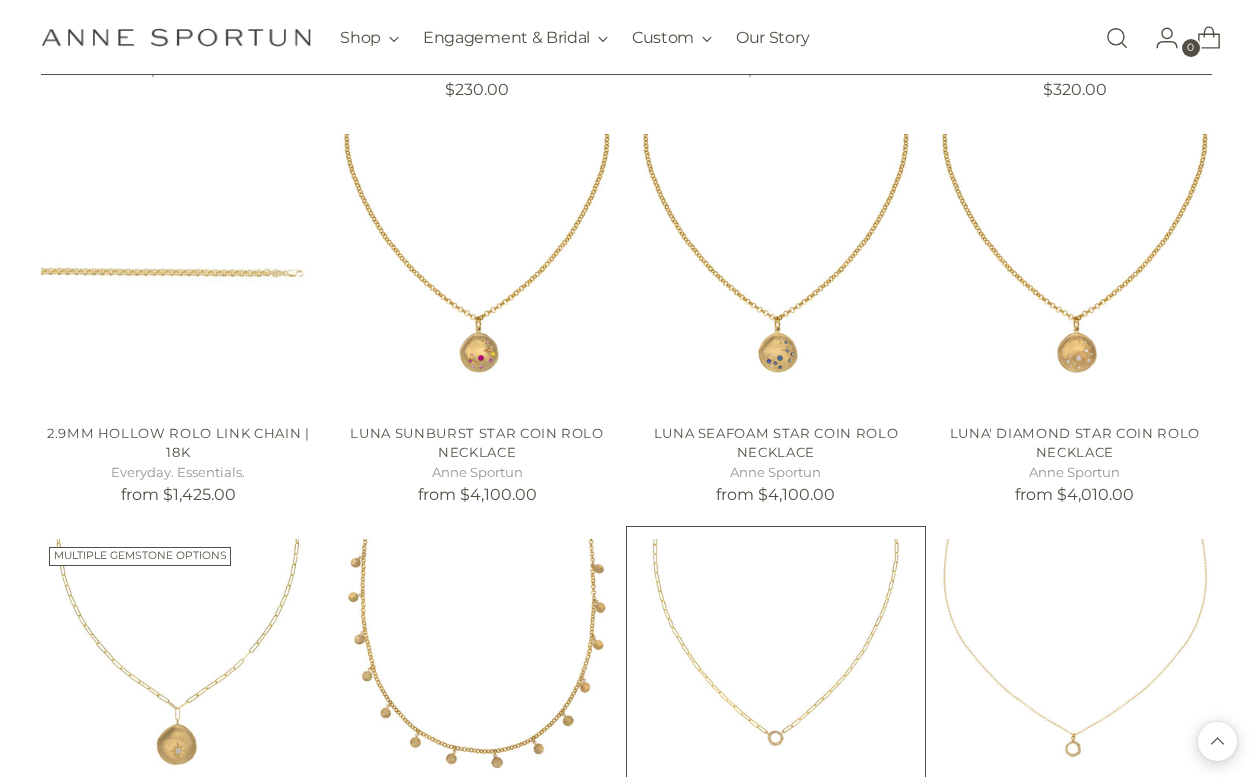 click at bounding box center [0, 0] 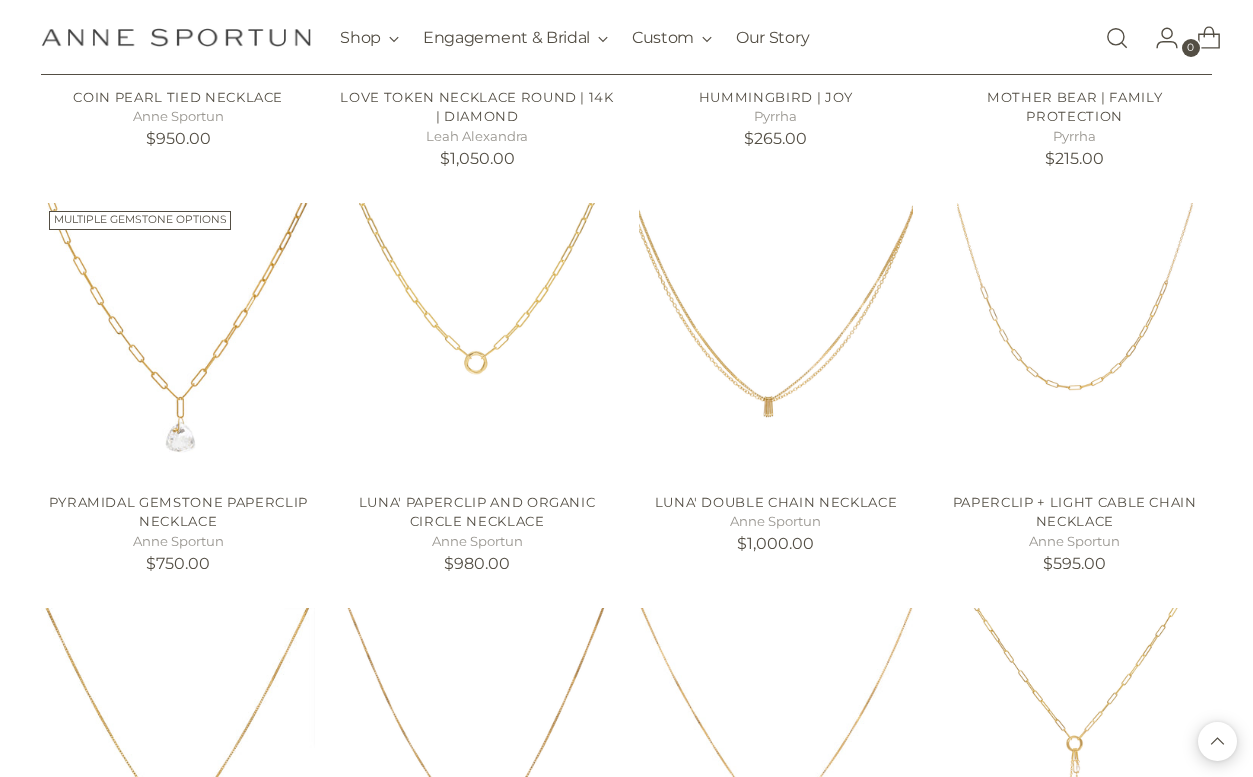 scroll, scrollTop: 22673, scrollLeft: 0, axis: vertical 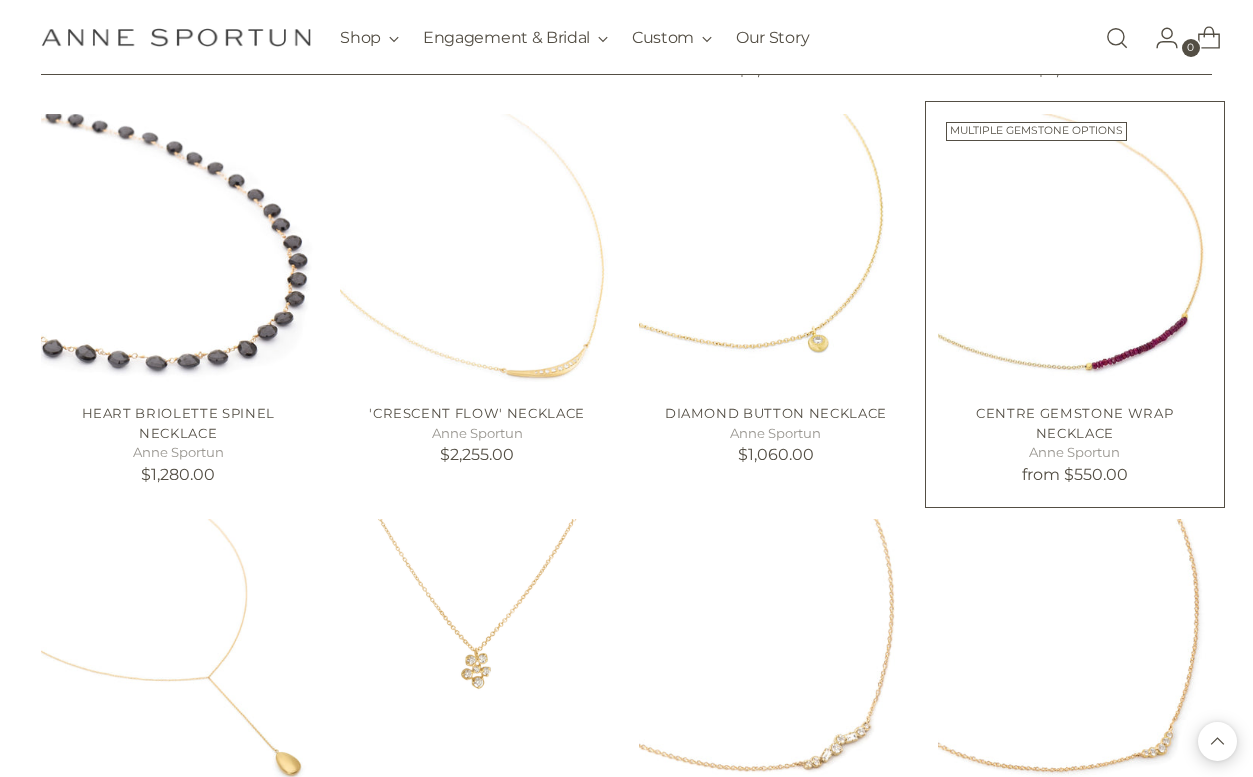 click at bounding box center [0, 0] 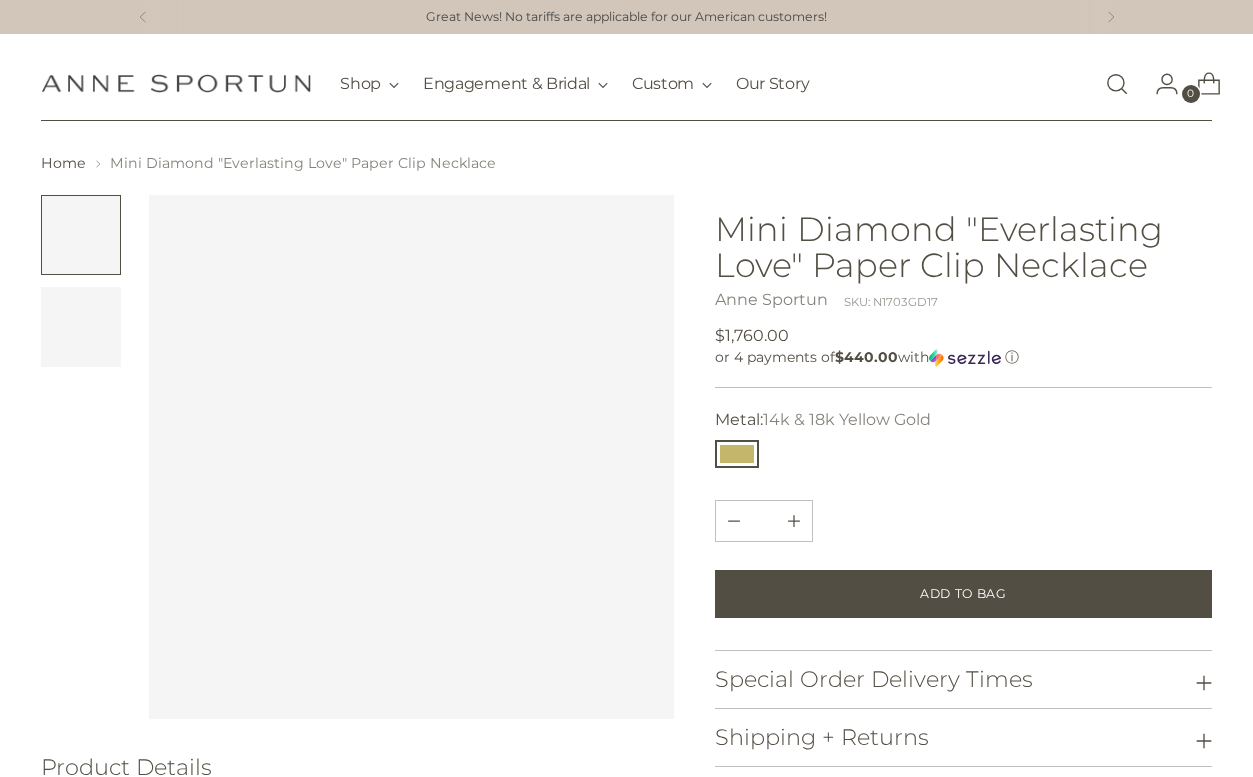 scroll, scrollTop: 0, scrollLeft: 0, axis: both 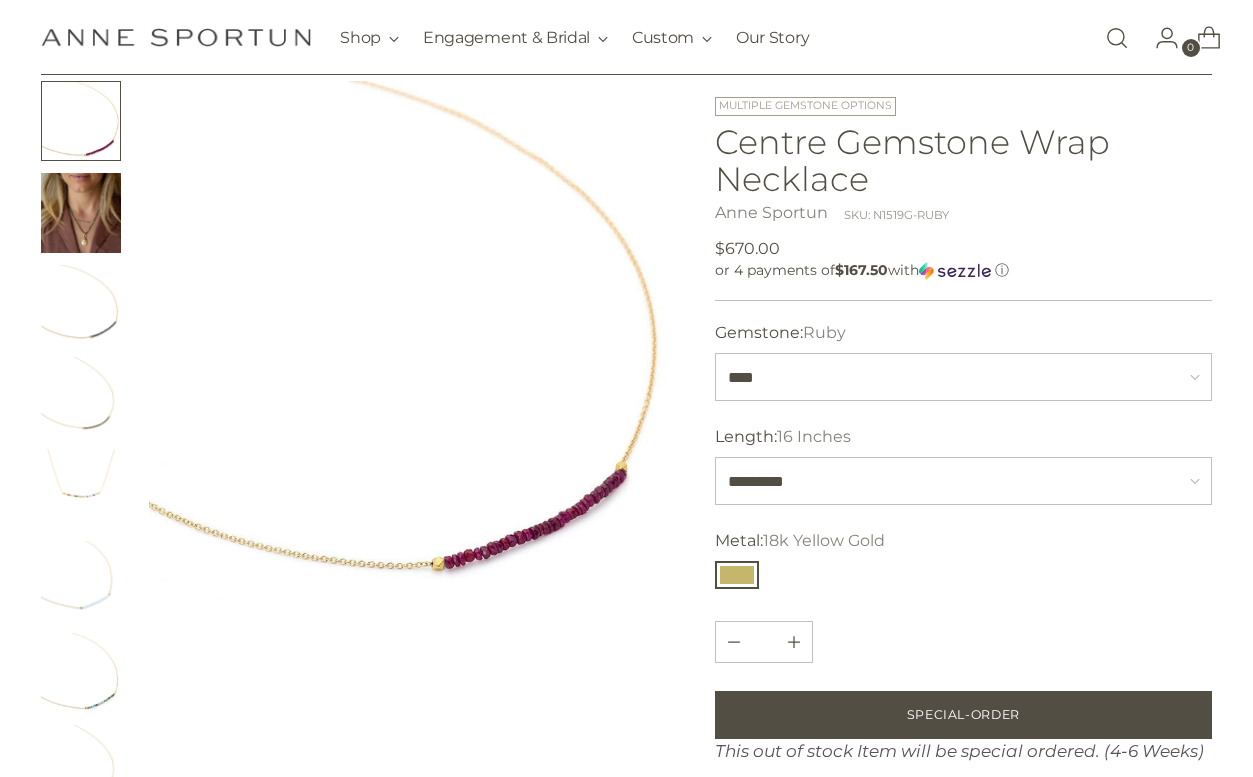 click at bounding box center [81, 305] 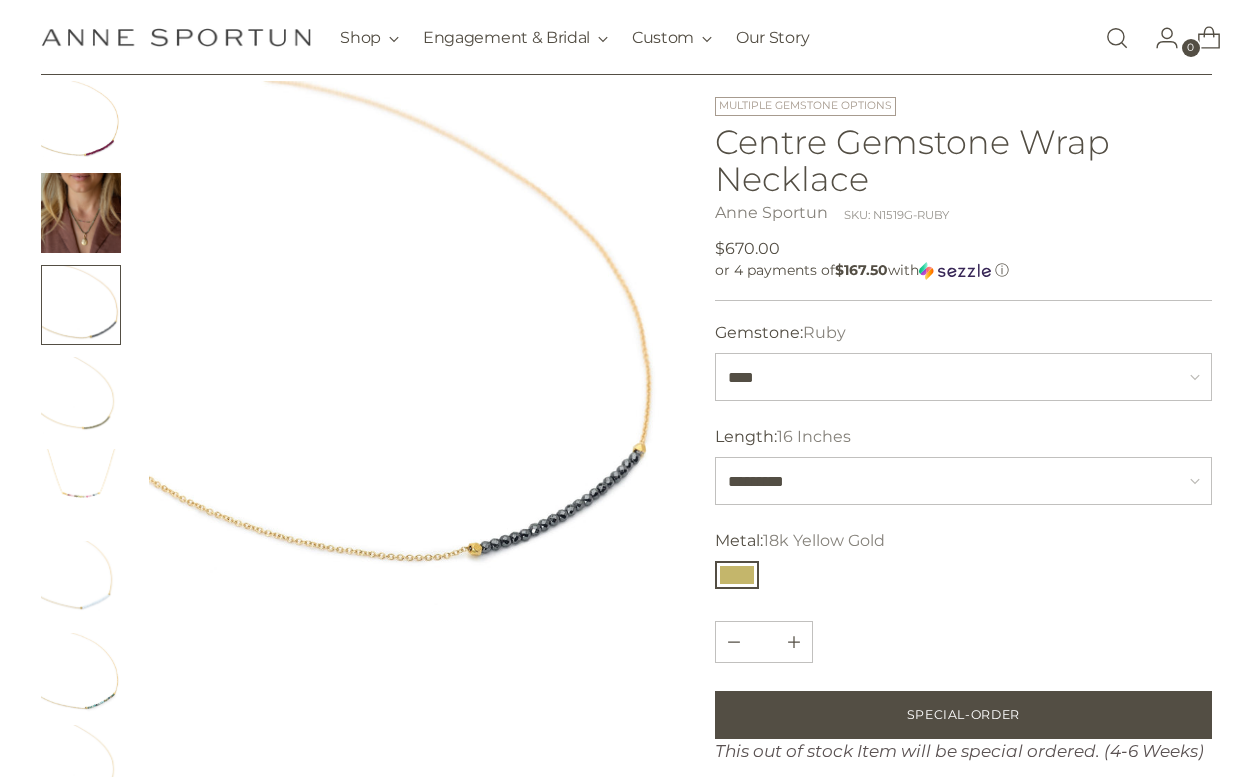 click at bounding box center [81, 397] 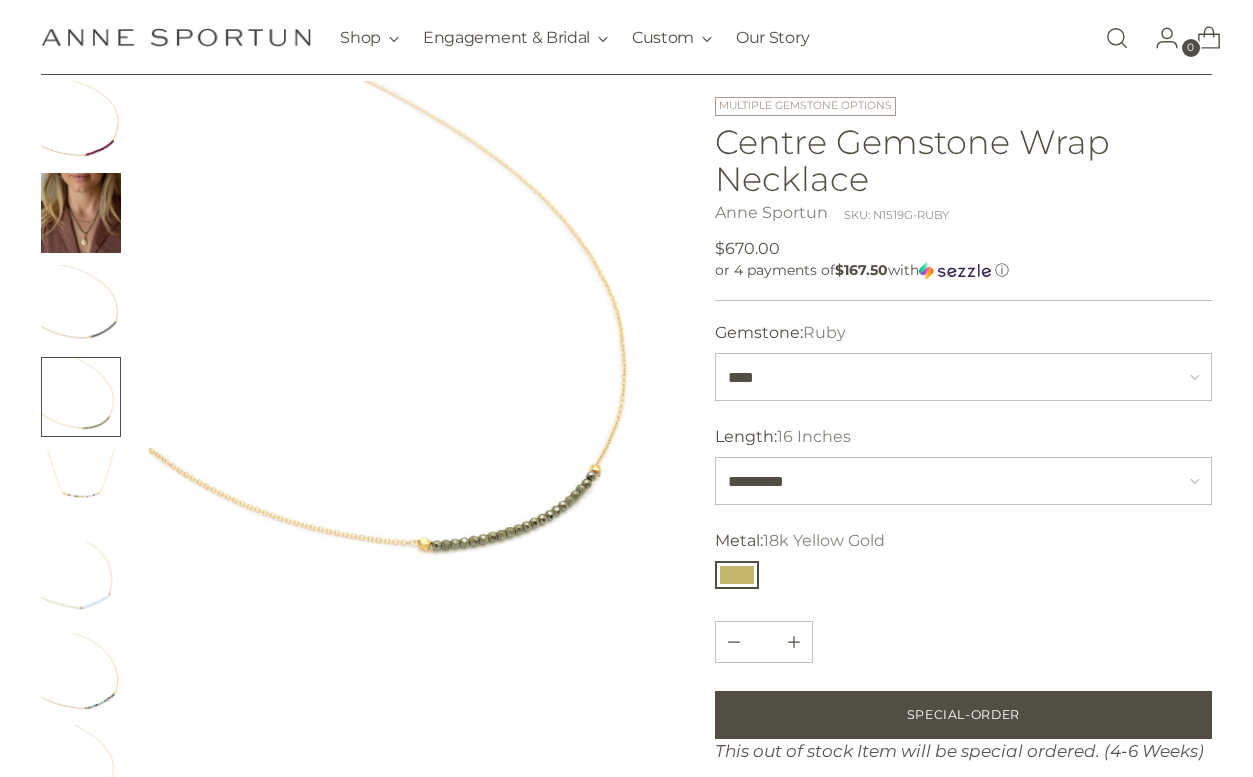 click at bounding box center [81, 489] 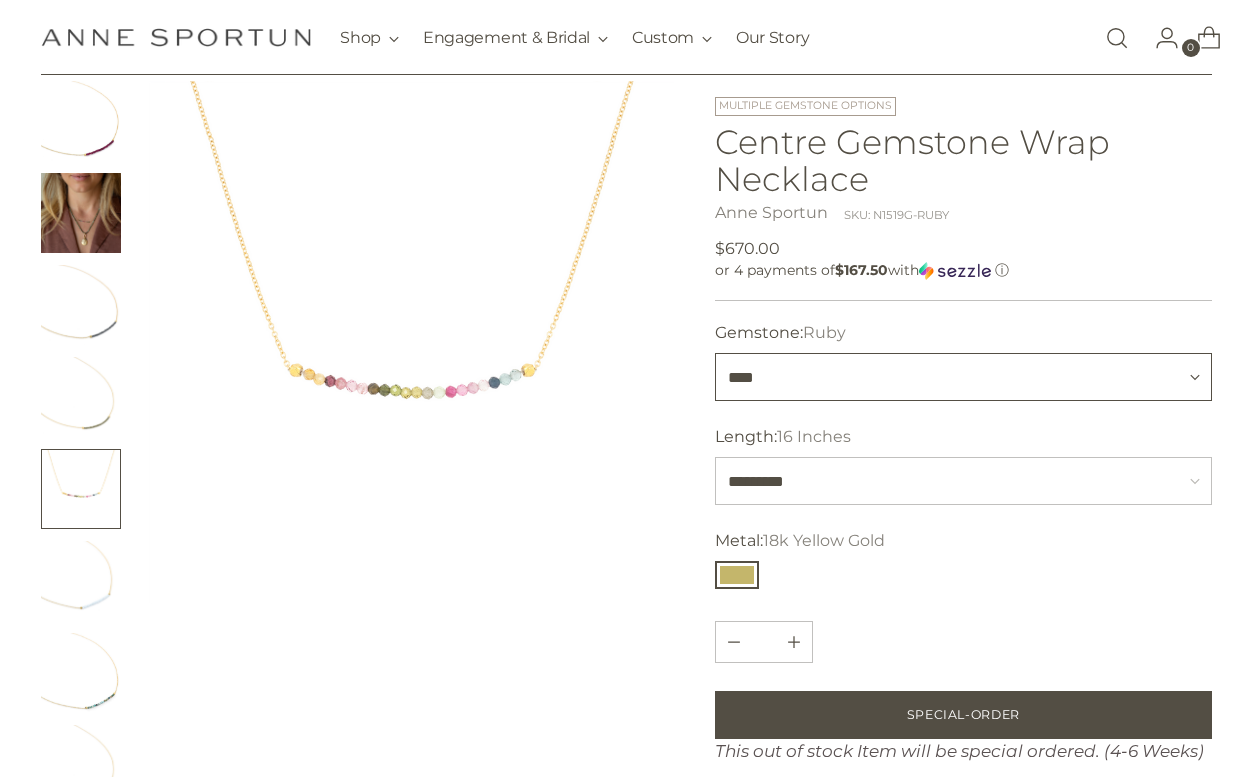 select on "**********" 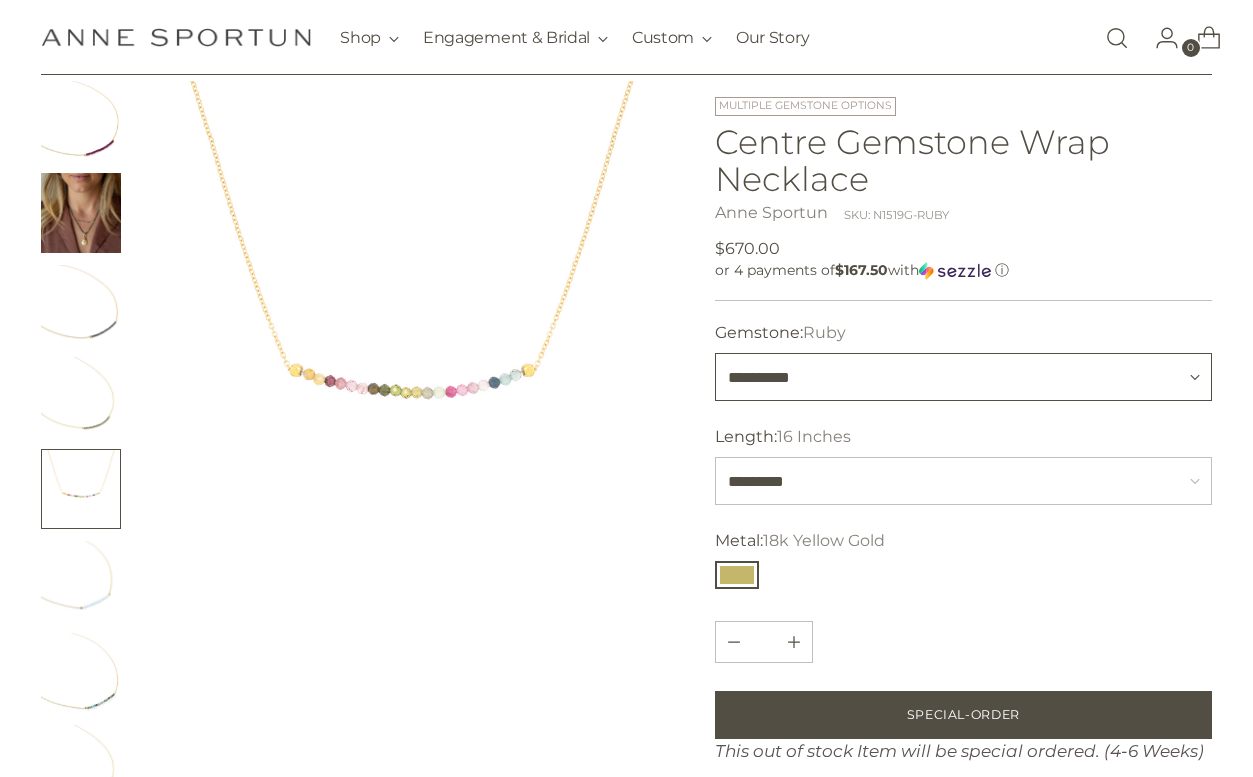 type 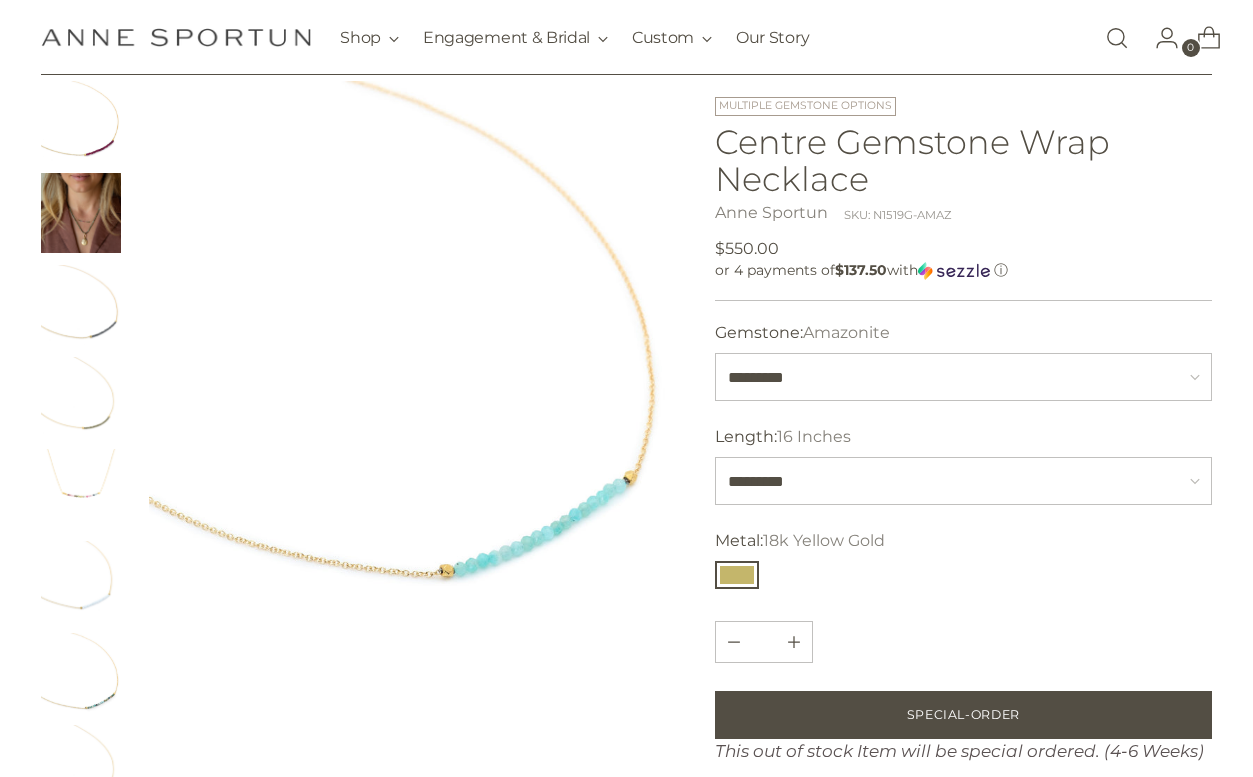 click at bounding box center (81, 489) 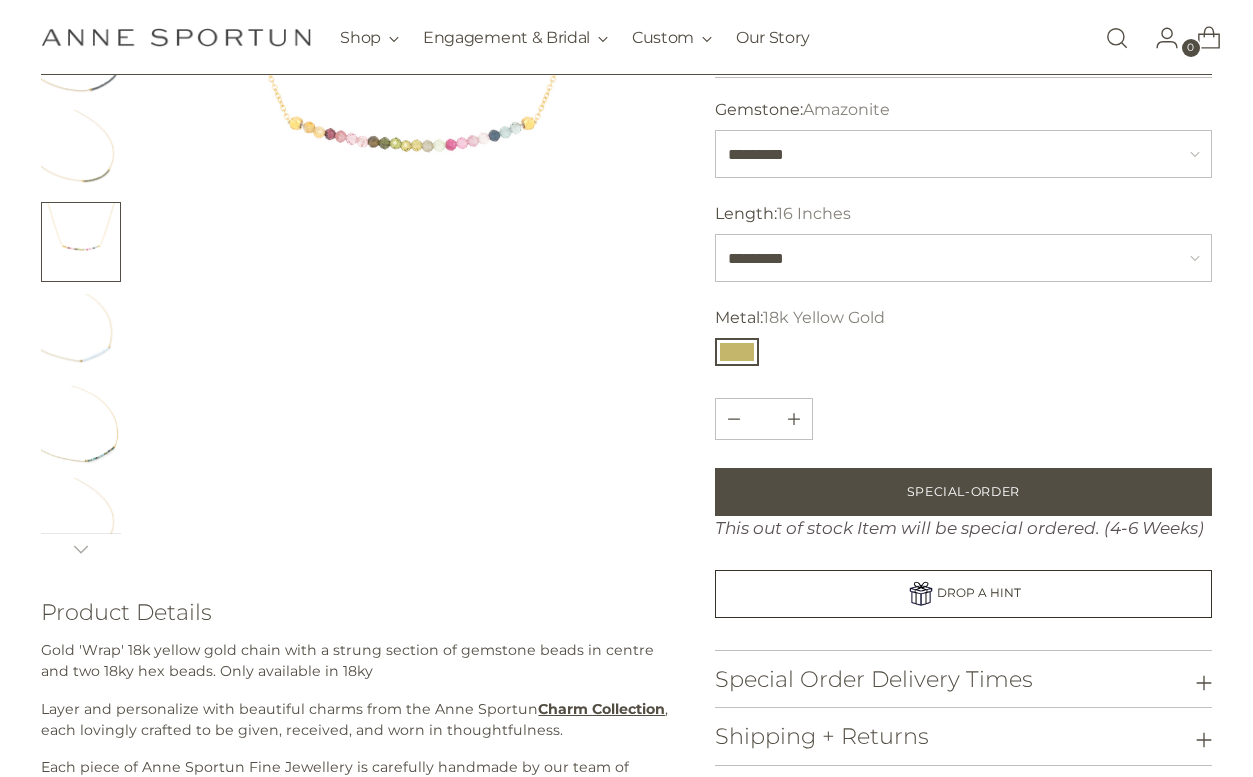 scroll, scrollTop: 392, scrollLeft: 0, axis: vertical 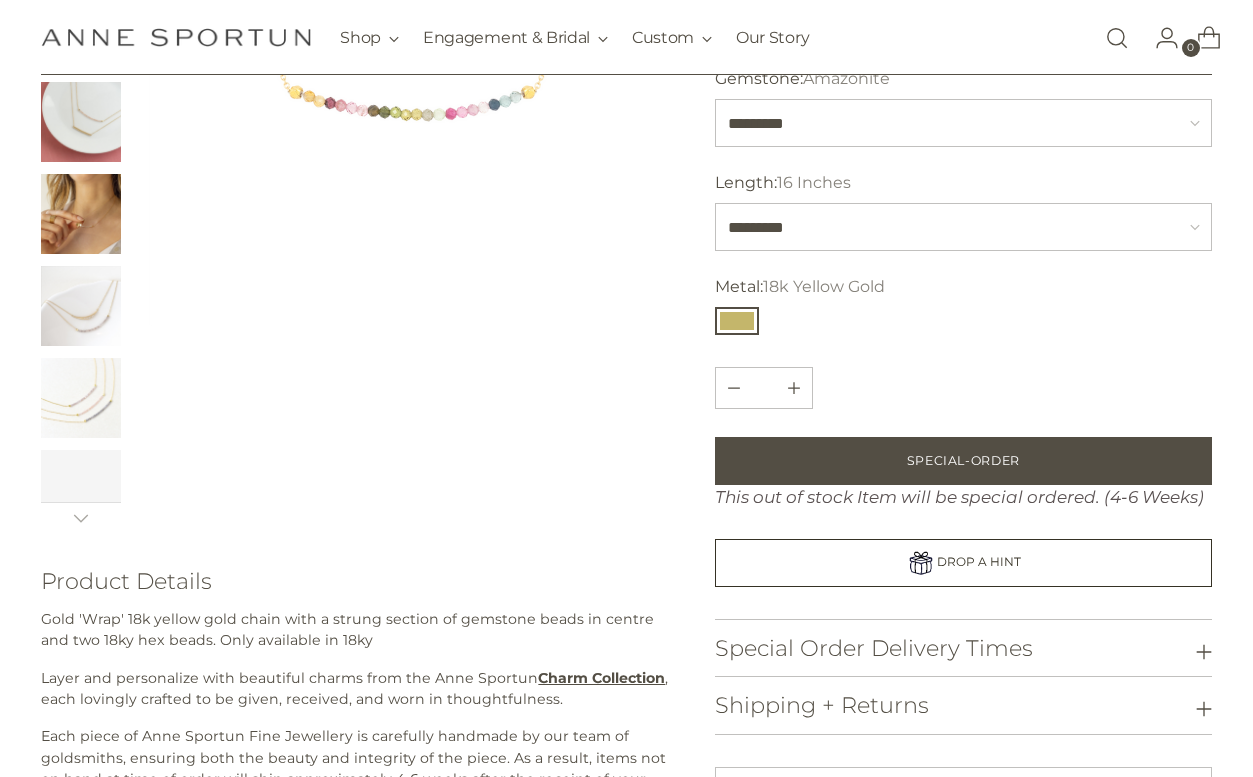 click at bounding box center [81, 122] 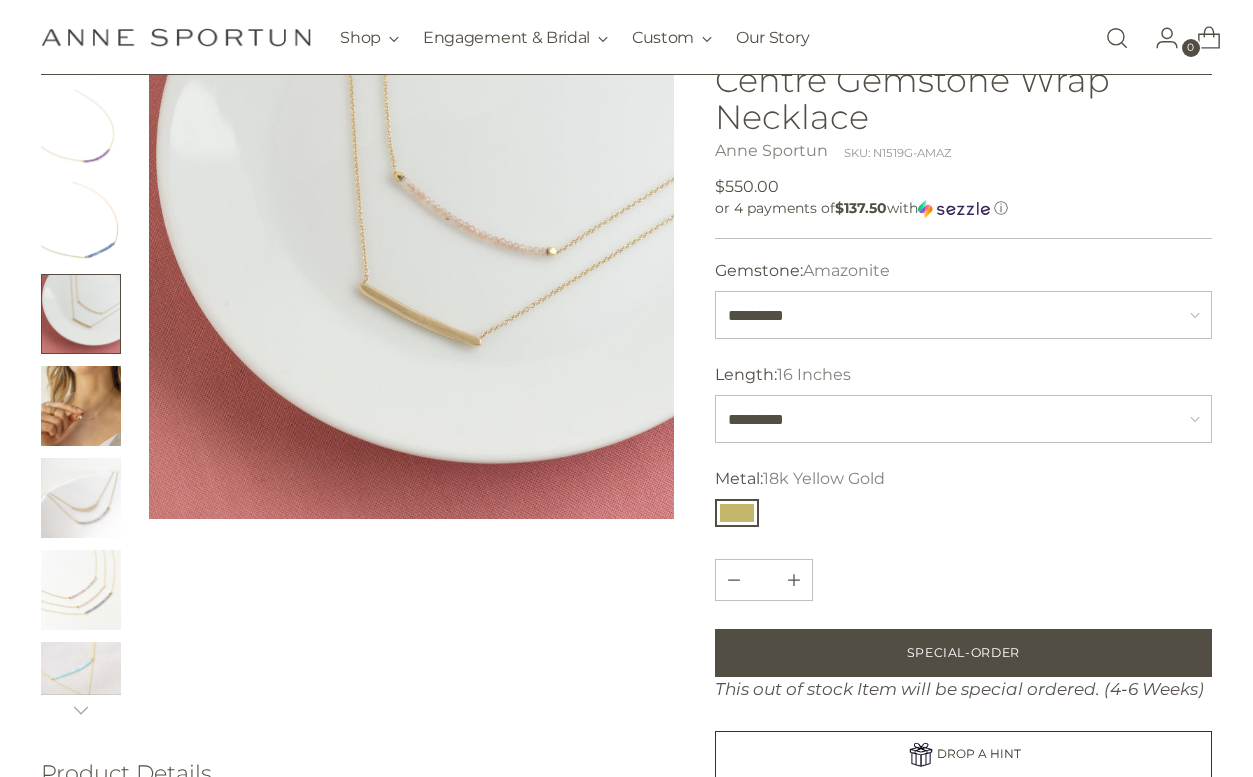 scroll, scrollTop: 196, scrollLeft: 0, axis: vertical 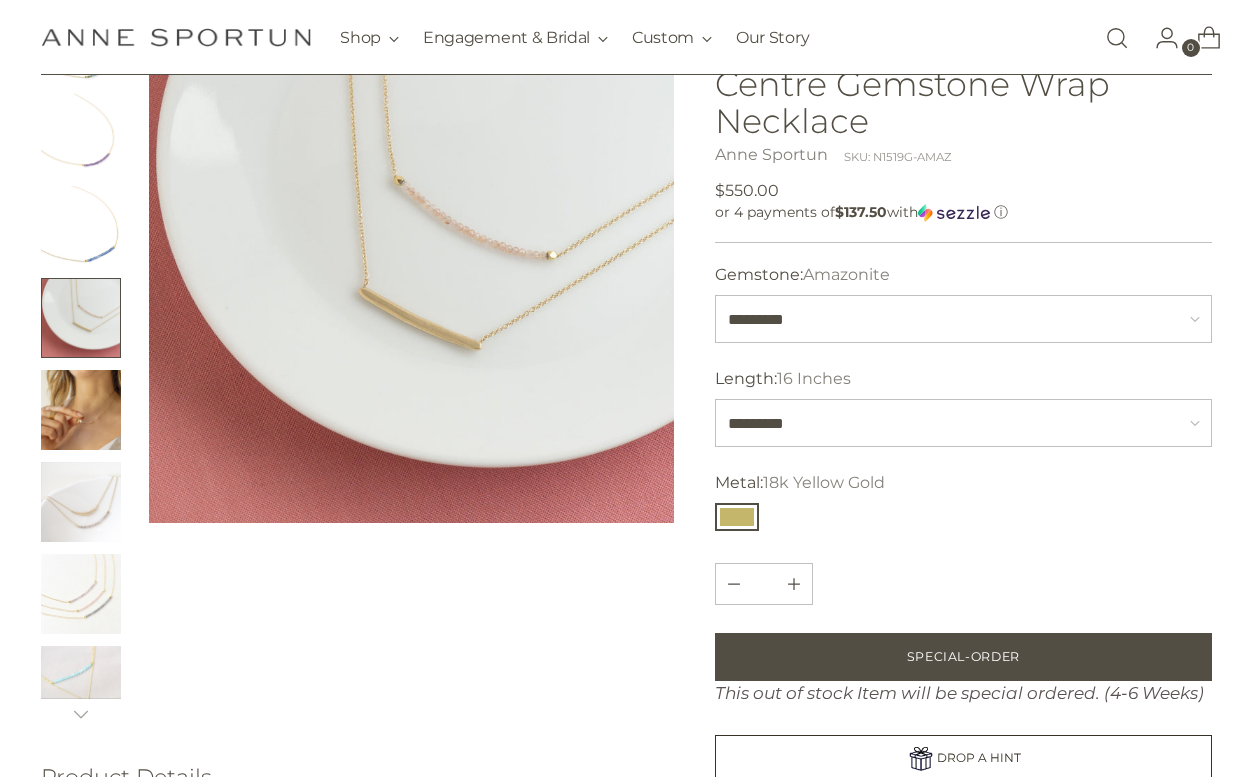 click at bounding box center (81, 410) 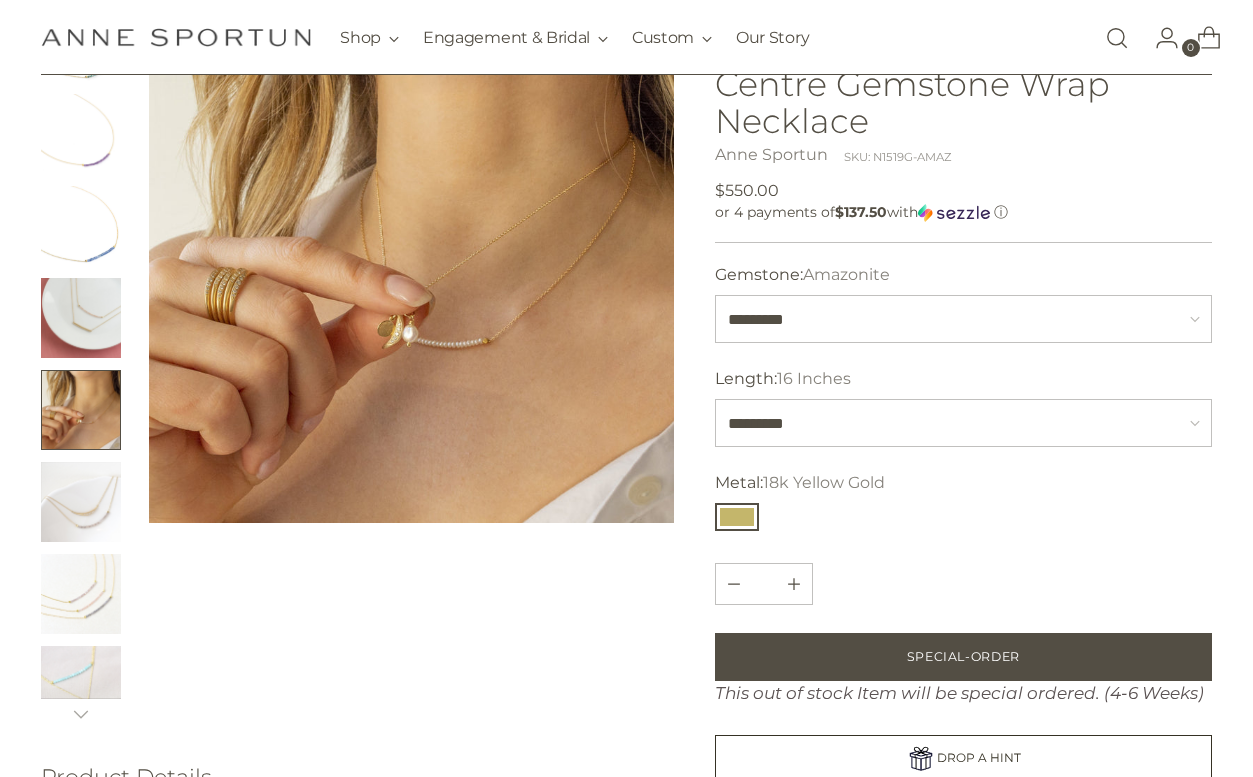 click at bounding box center (81, 502) 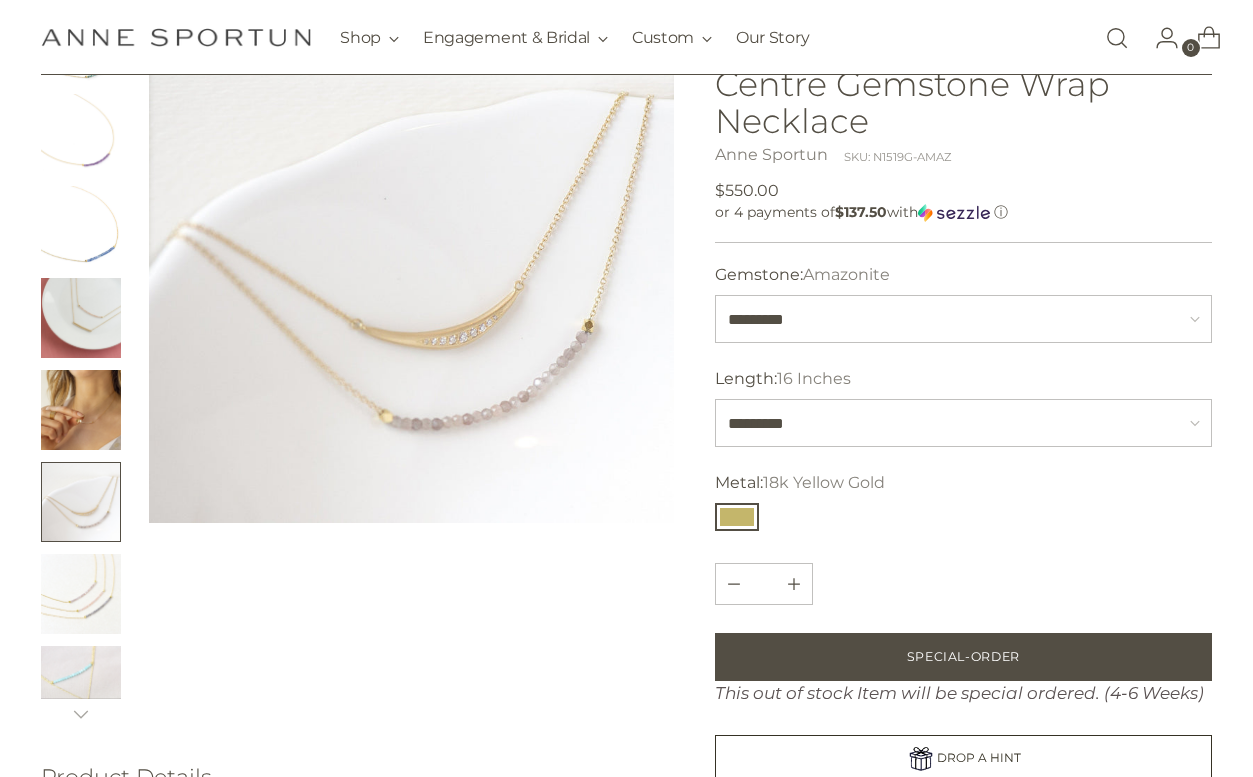 click at bounding box center [81, 594] 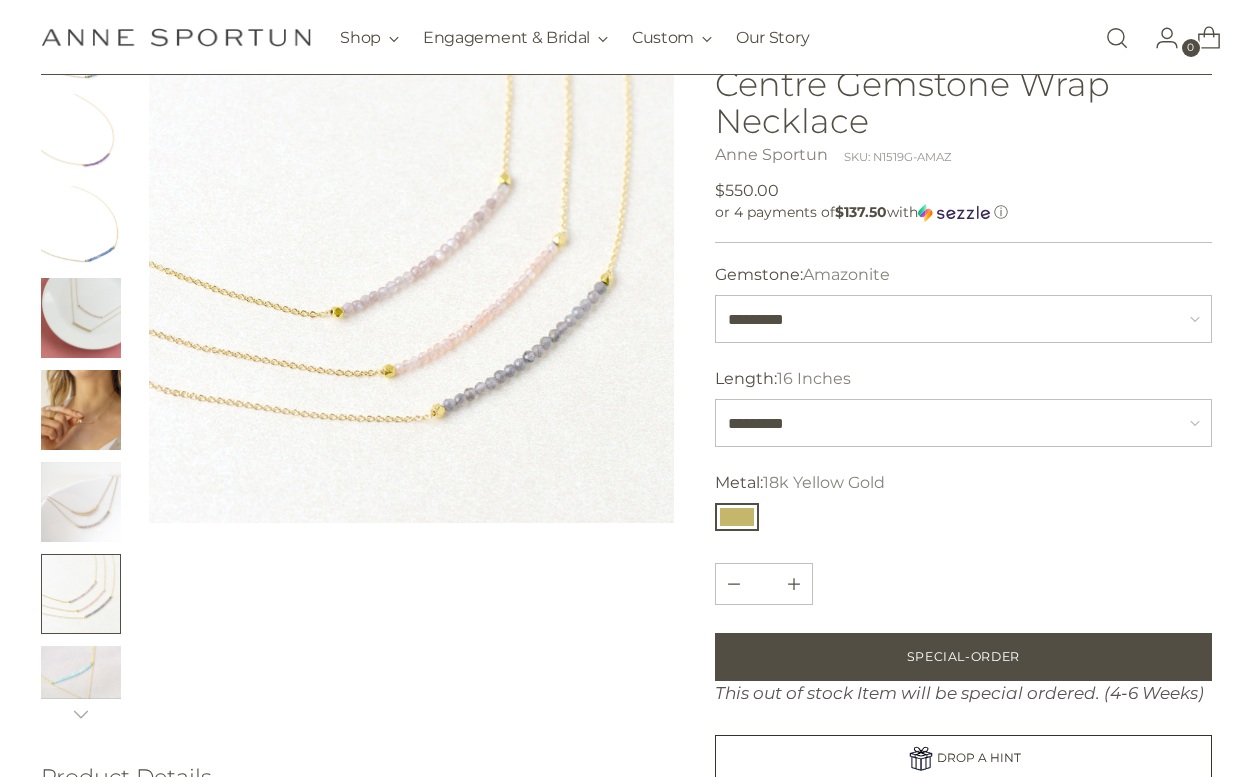 click at bounding box center [81, 686] 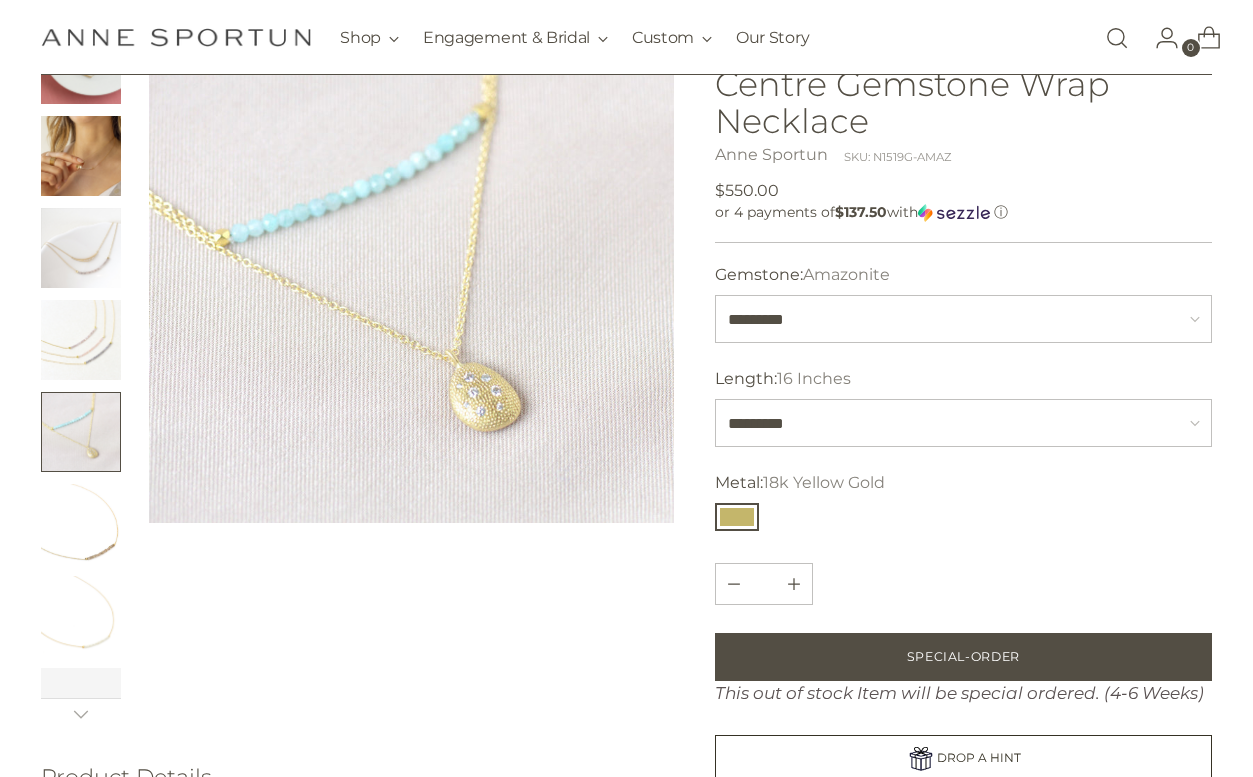 scroll, scrollTop: 824, scrollLeft: 0, axis: vertical 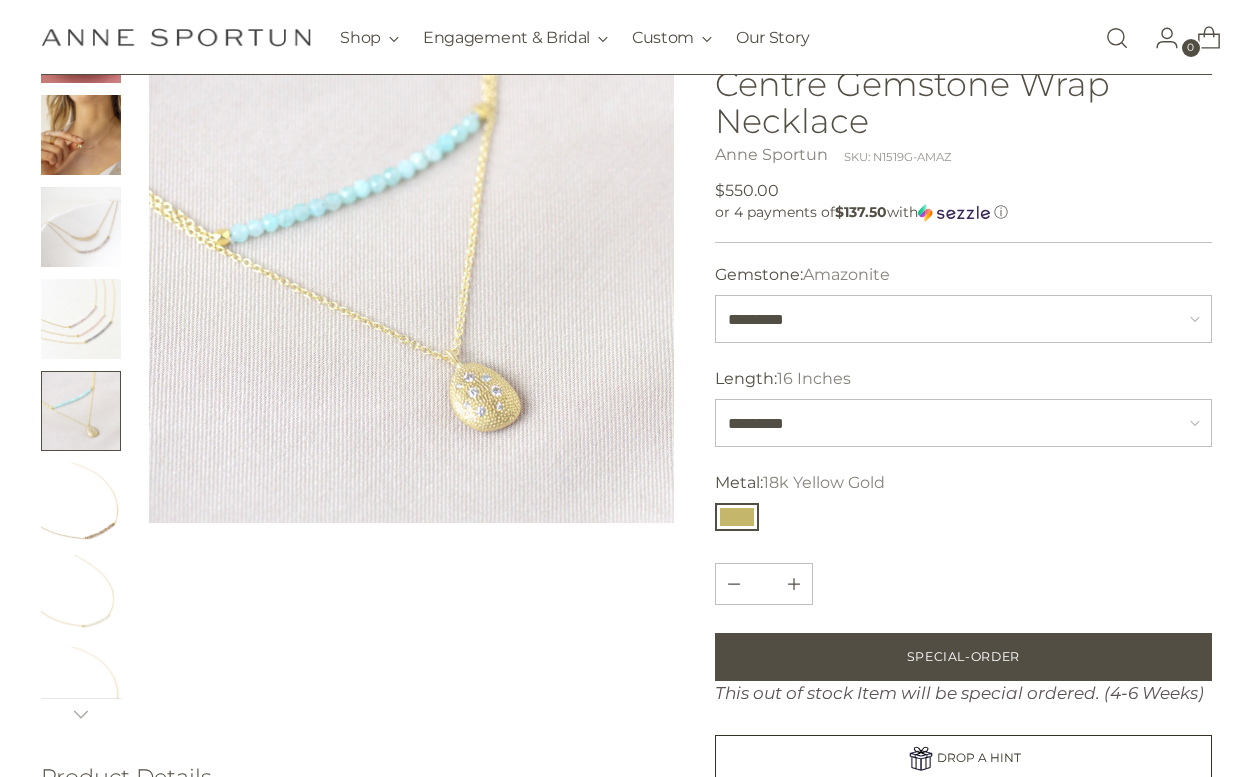 click at bounding box center (81, 503) 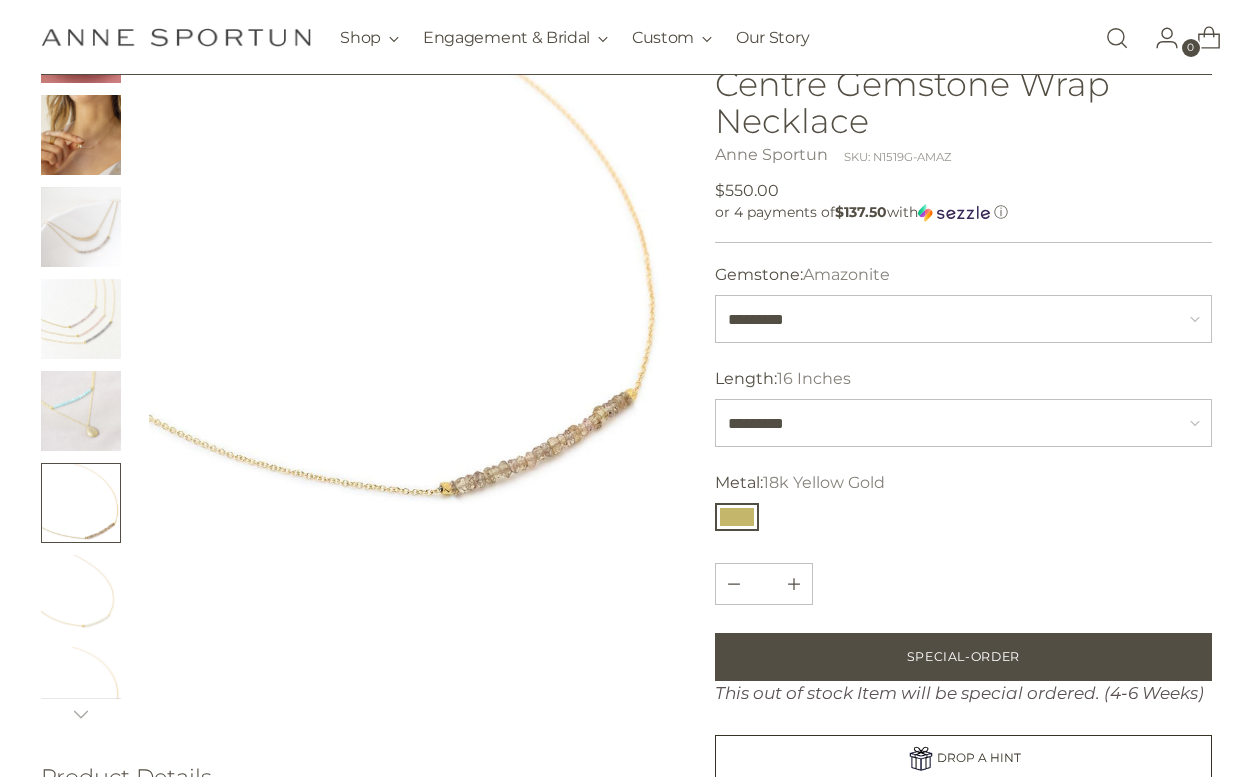 click at bounding box center (81, 595) 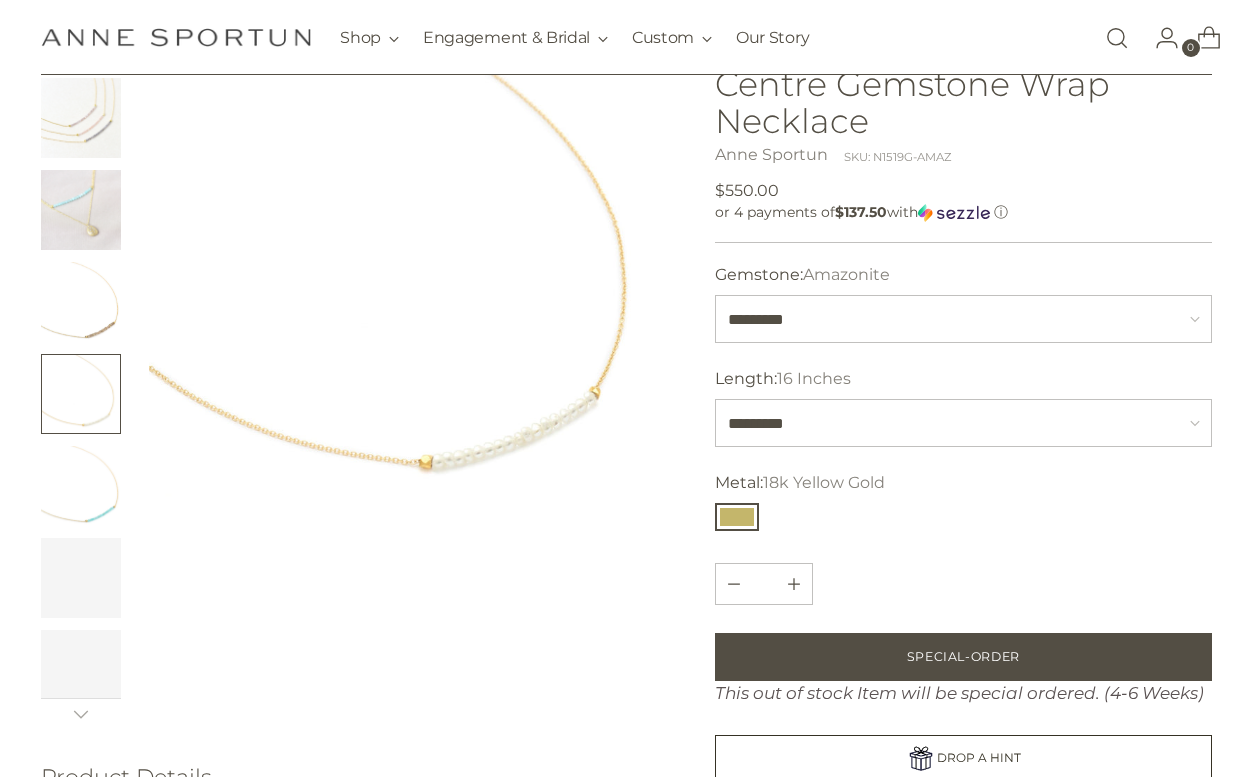scroll, scrollTop: 1037, scrollLeft: 0, axis: vertical 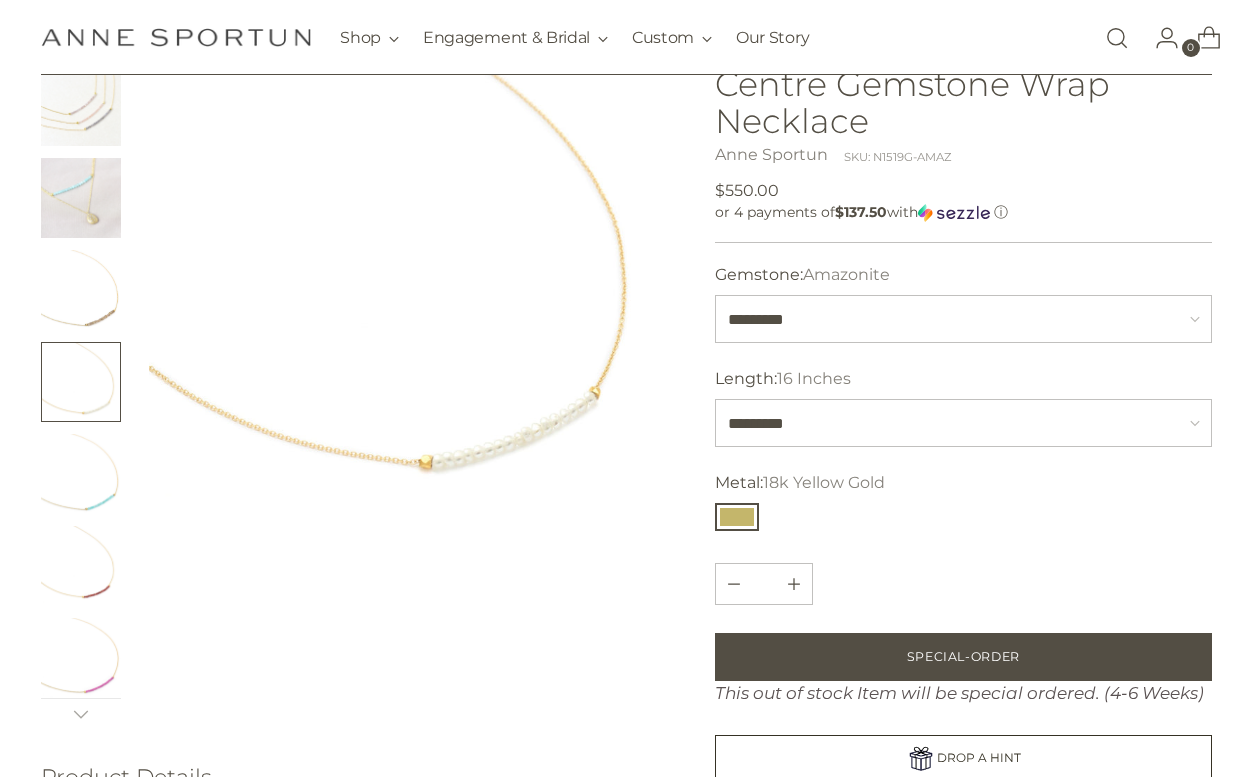 click at bounding box center [81, 566] 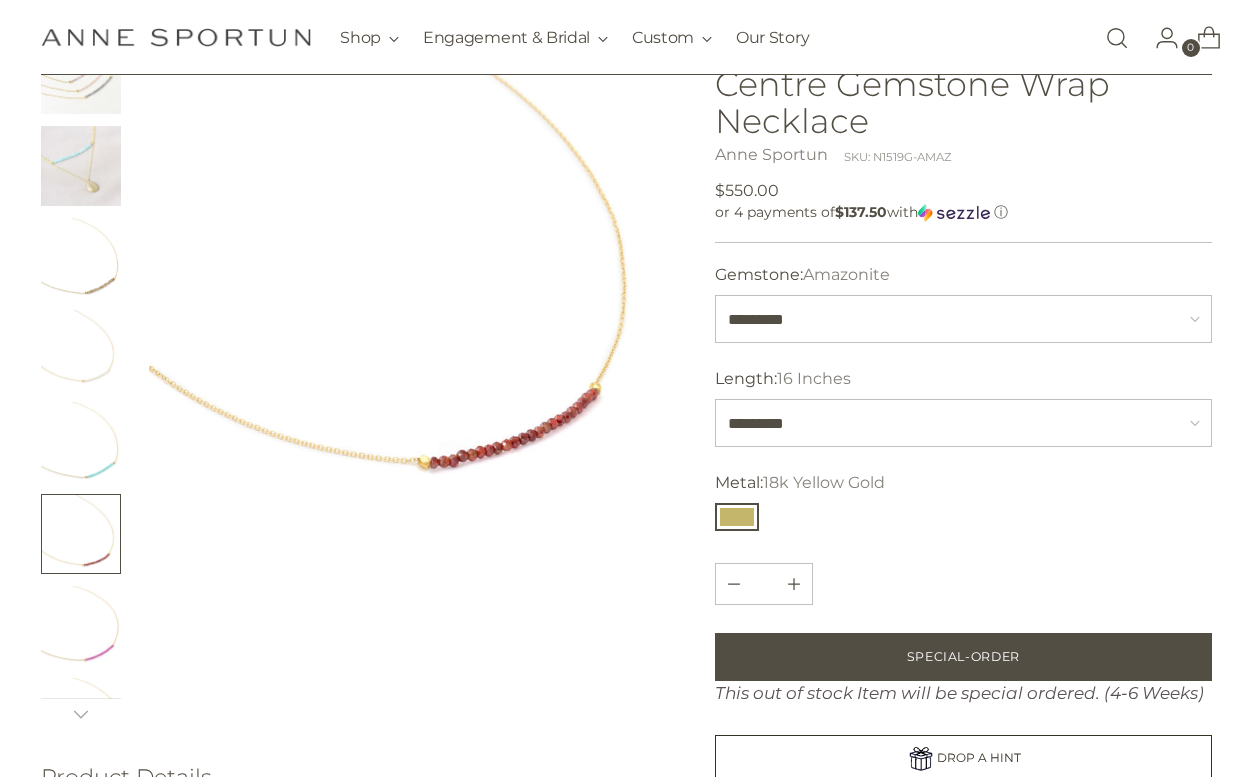 scroll, scrollTop: 1081, scrollLeft: 0, axis: vertical 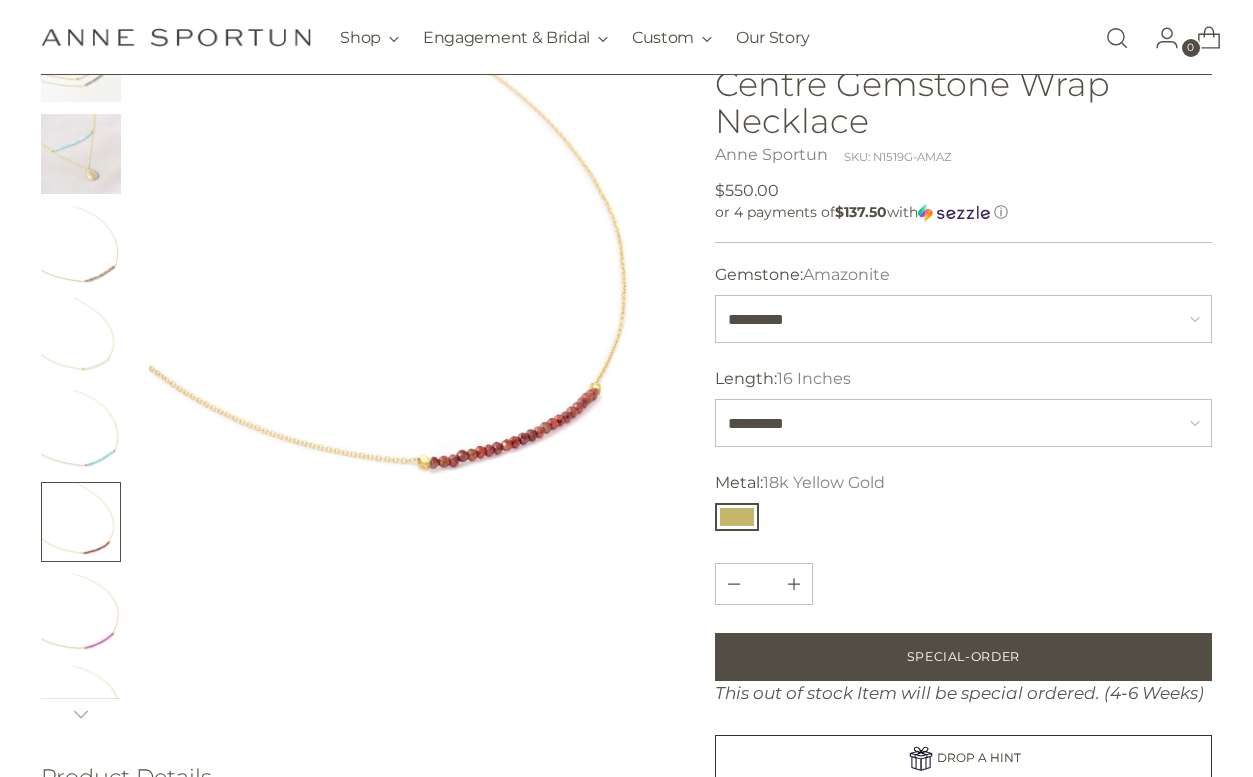 click at bounding box center (81, 614) 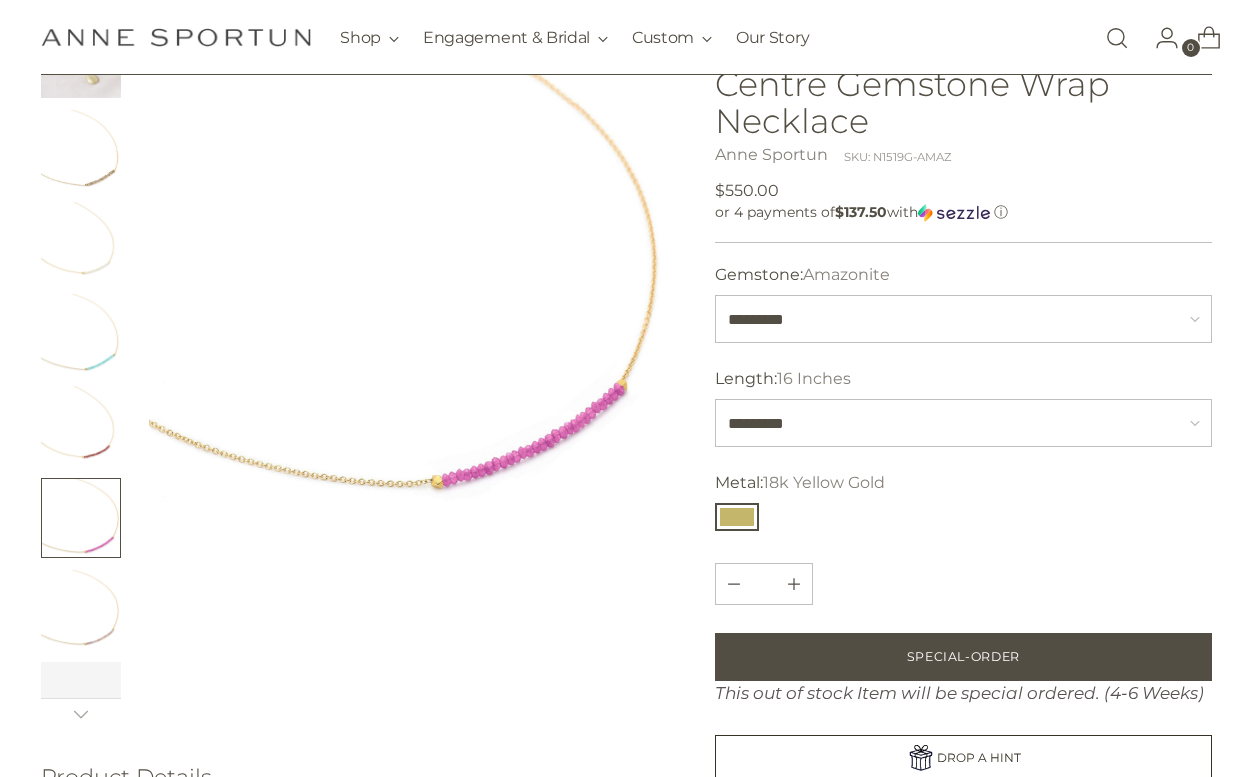 scroll, scrollTop: 1182, scrollLeft: 0, axis: vertical 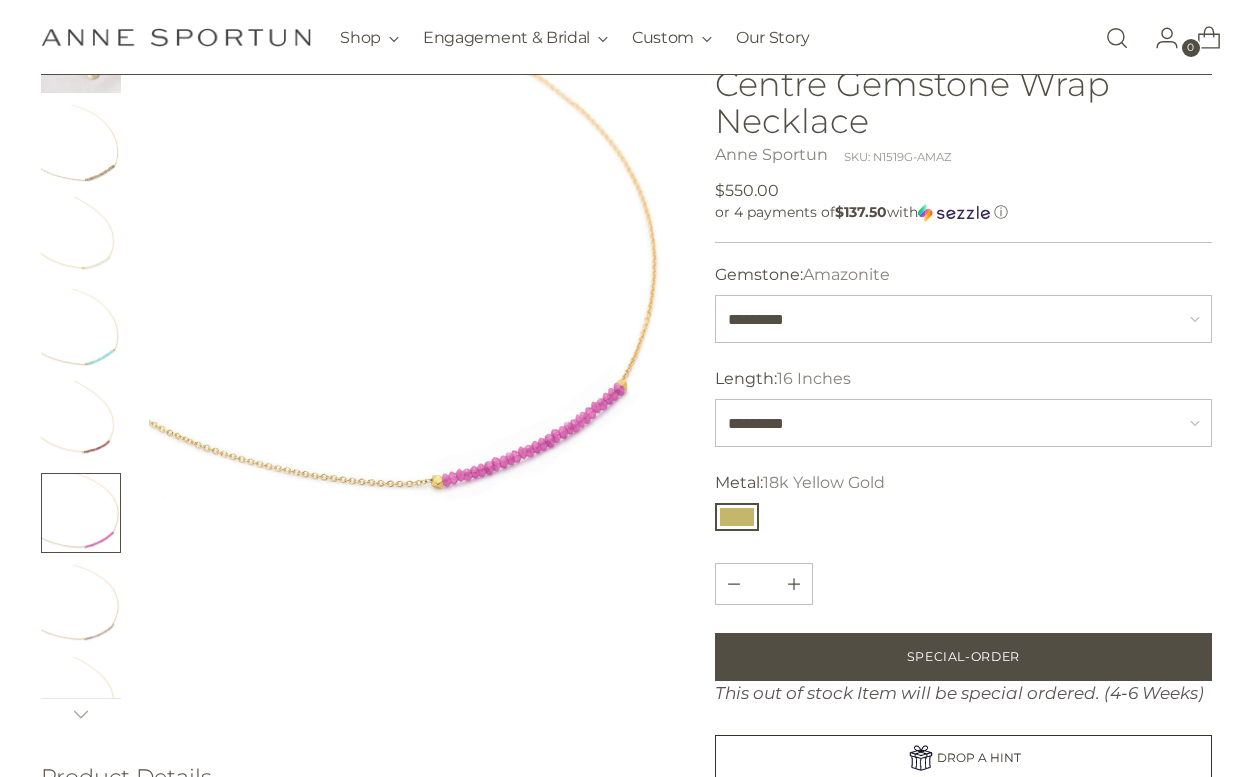 click at bounding box center (81, 605) 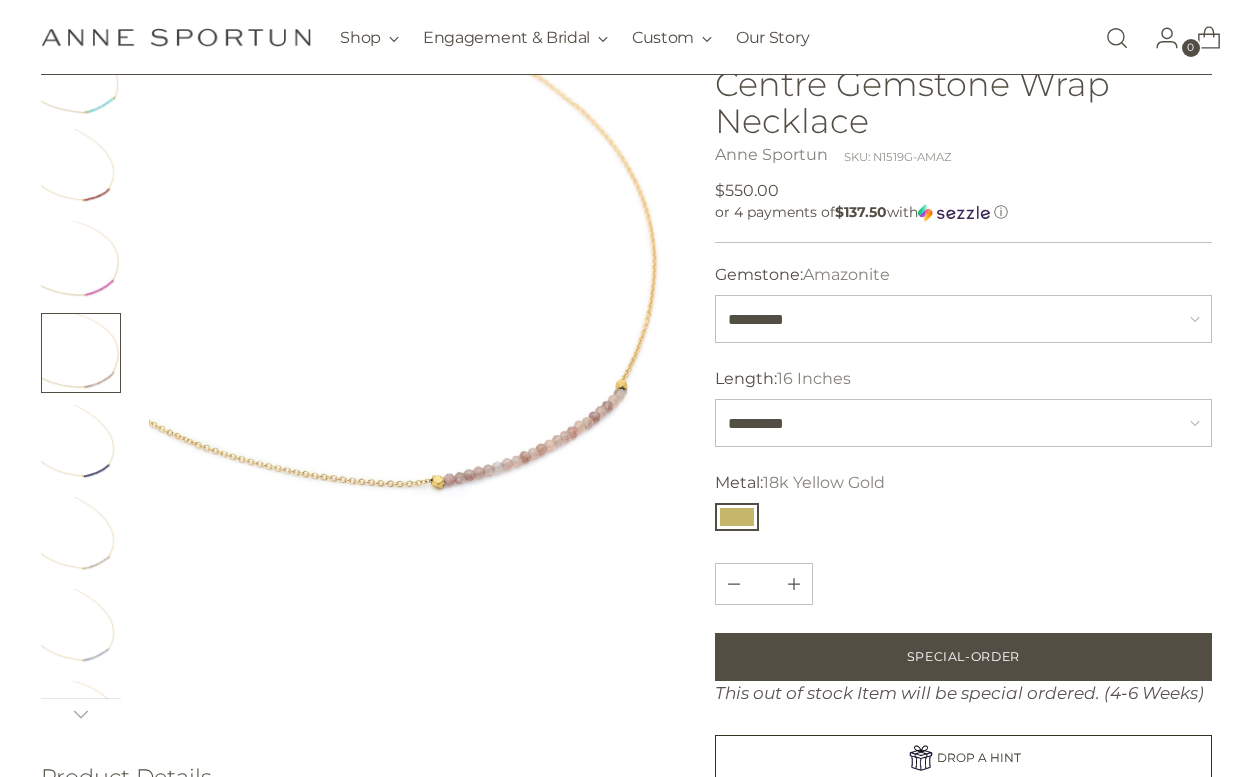 scroll, scrollTop: 1420, scrollLeft: 0, axis: vertical 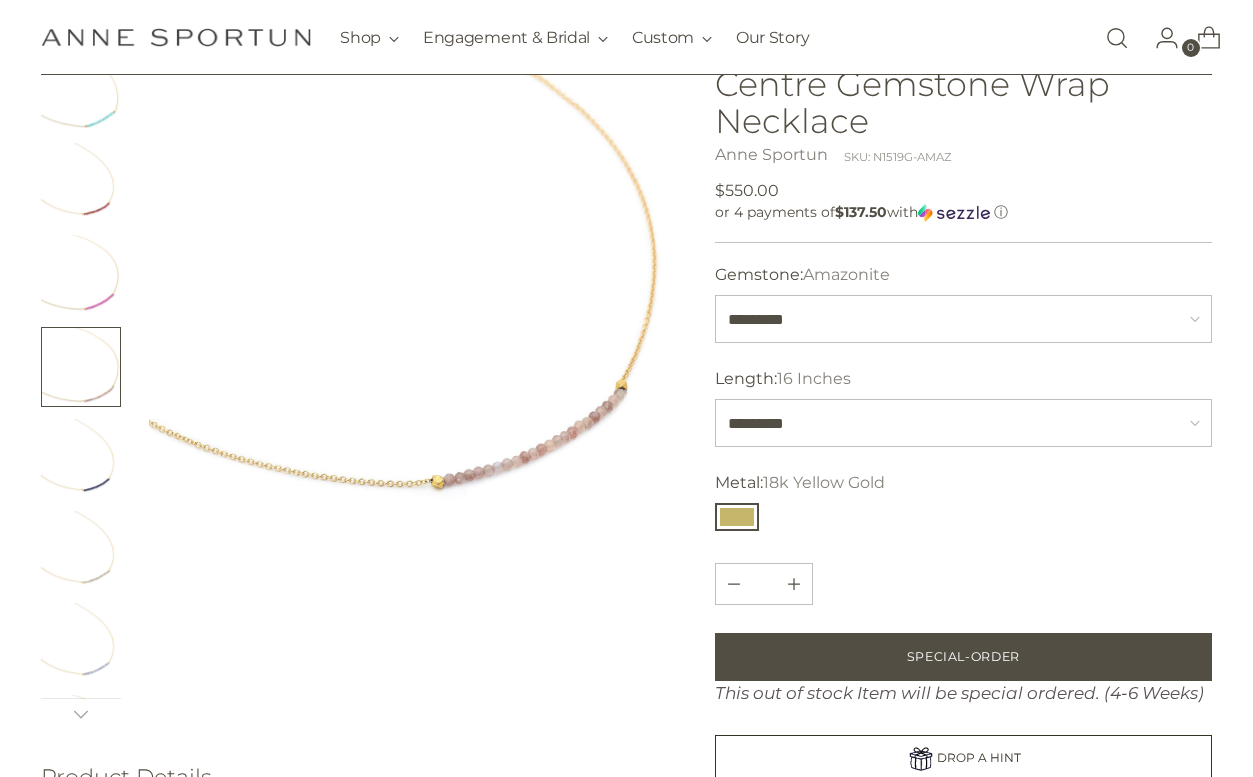 click at bounding box center [81, 275] 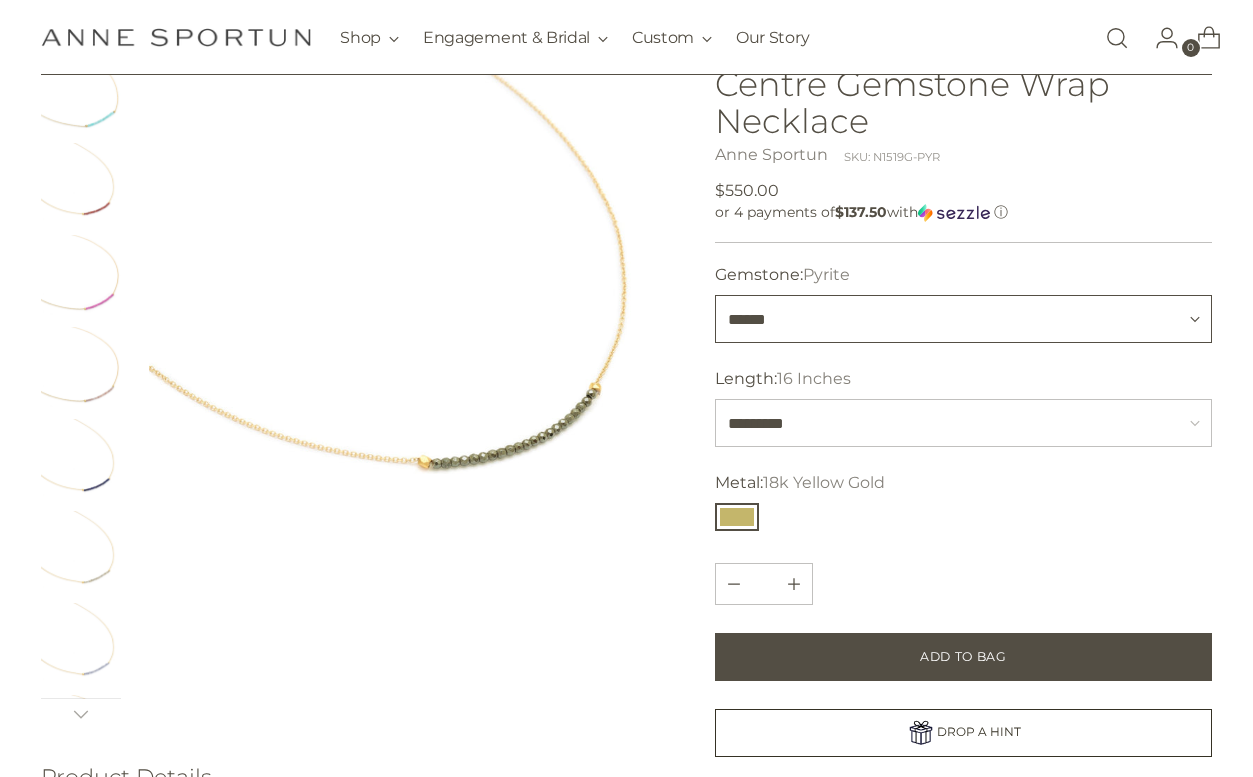 select on "**********" 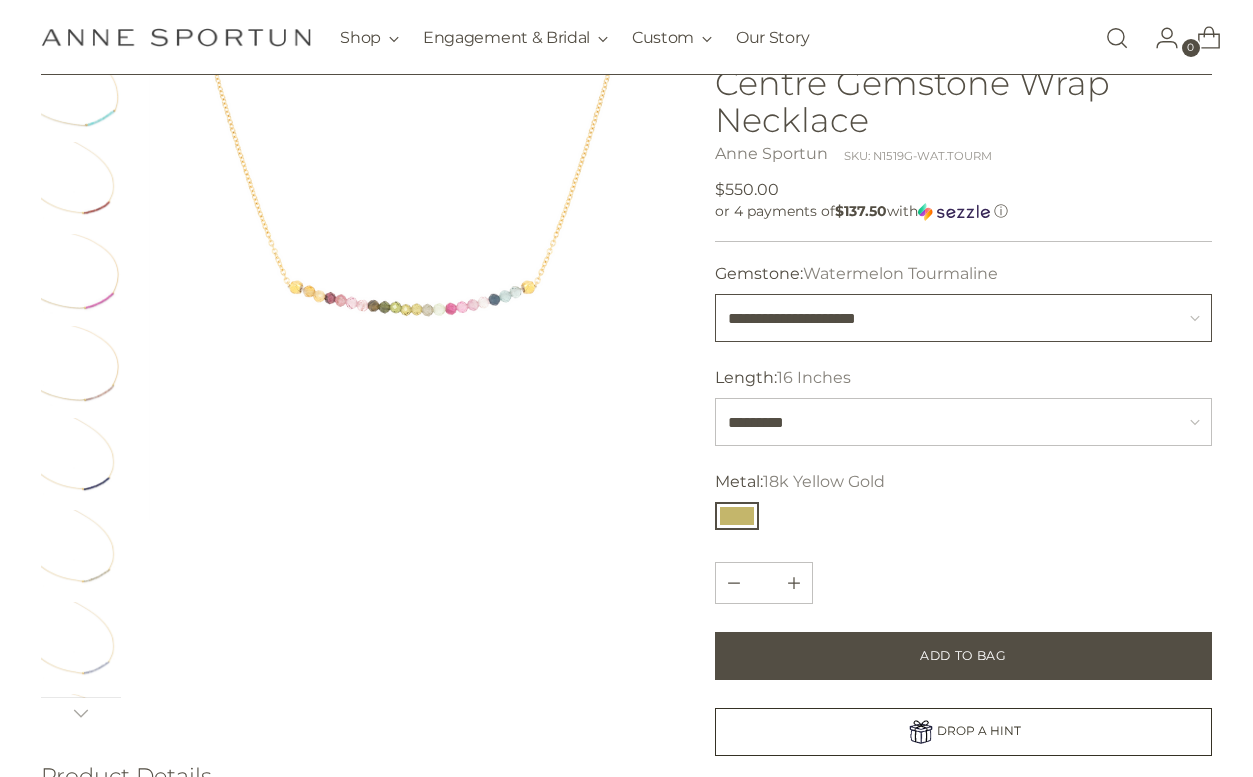 scroll, scrollTop: 213, scrollLeft: 0, axis: vertical 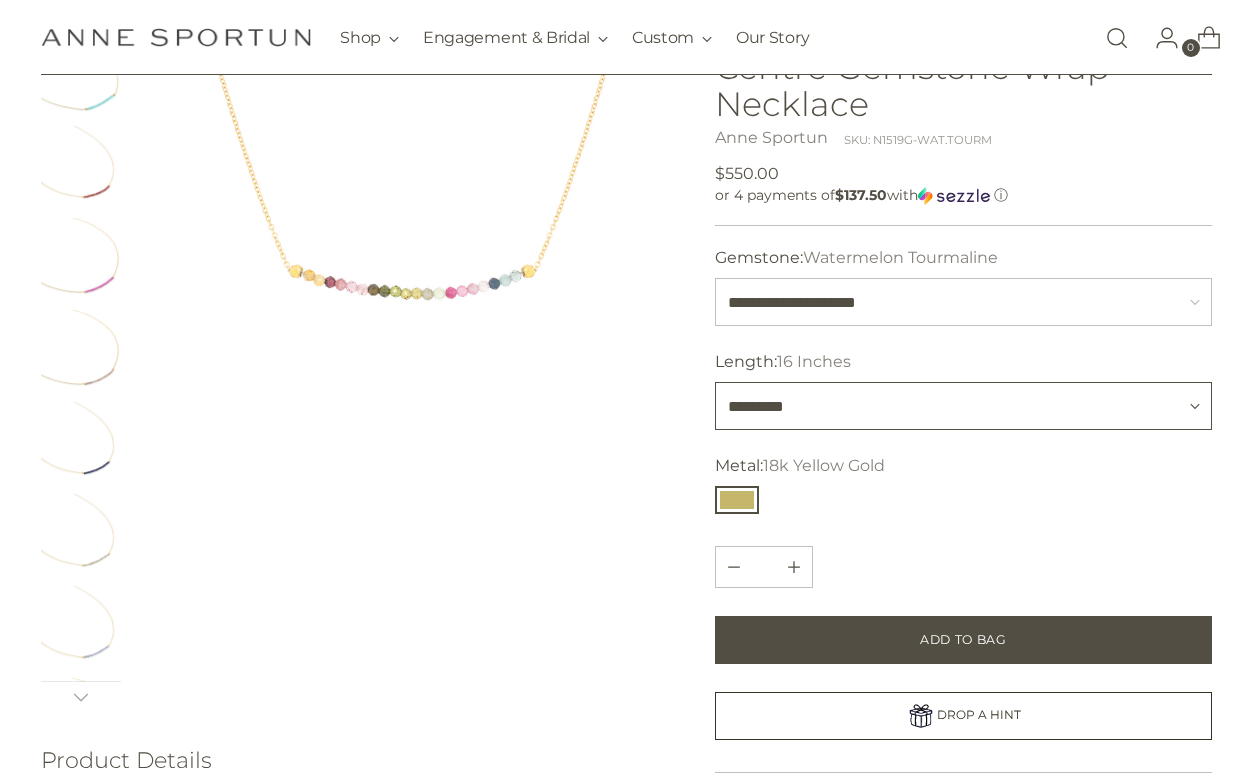 select on "**********" 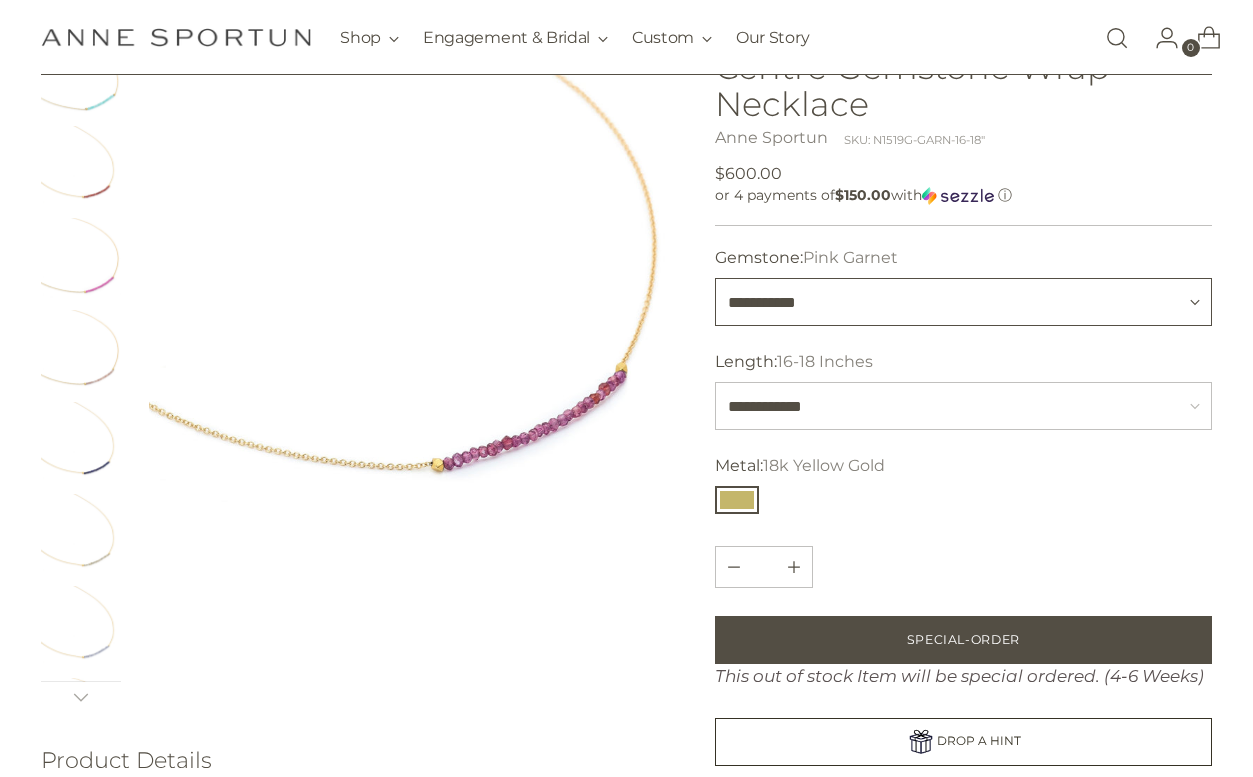 select on "********" 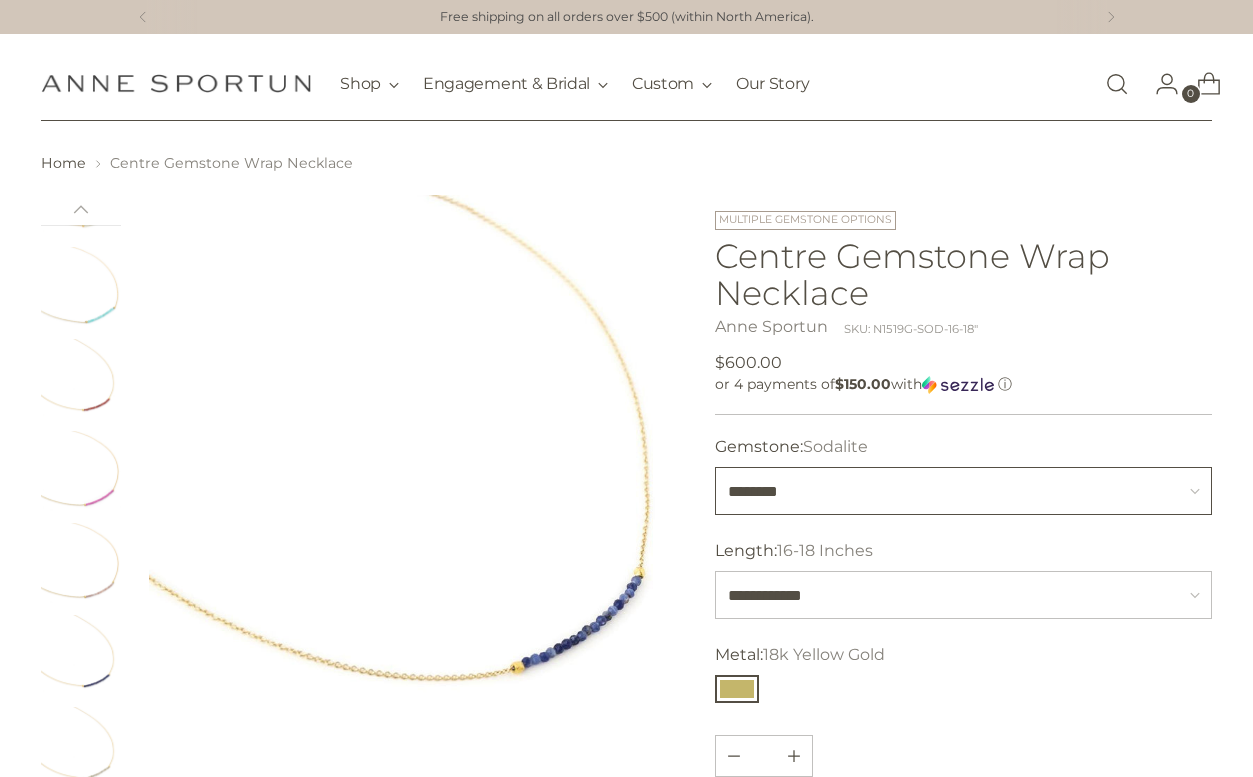scroll, scrollTop: 0, scrollLeft: 0, axis: both 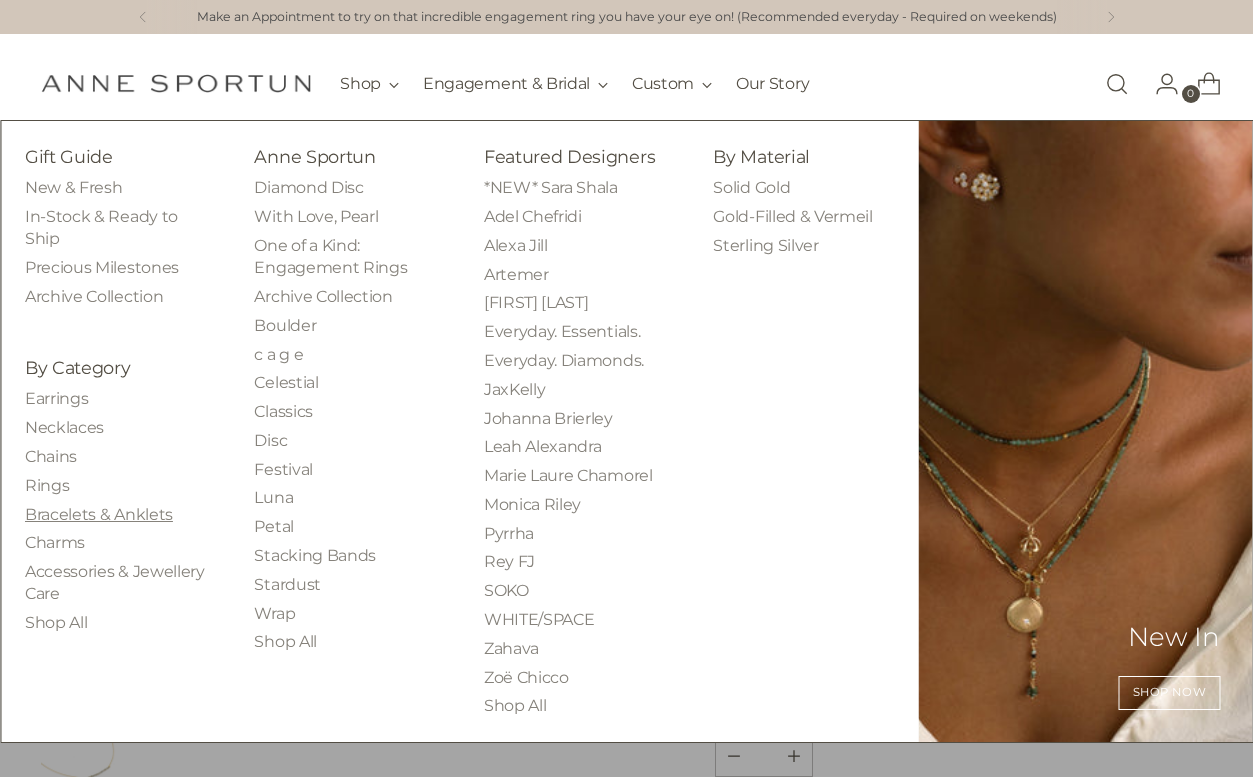 click on "Bracelets & Anklets" at bounding box center [99, 514] 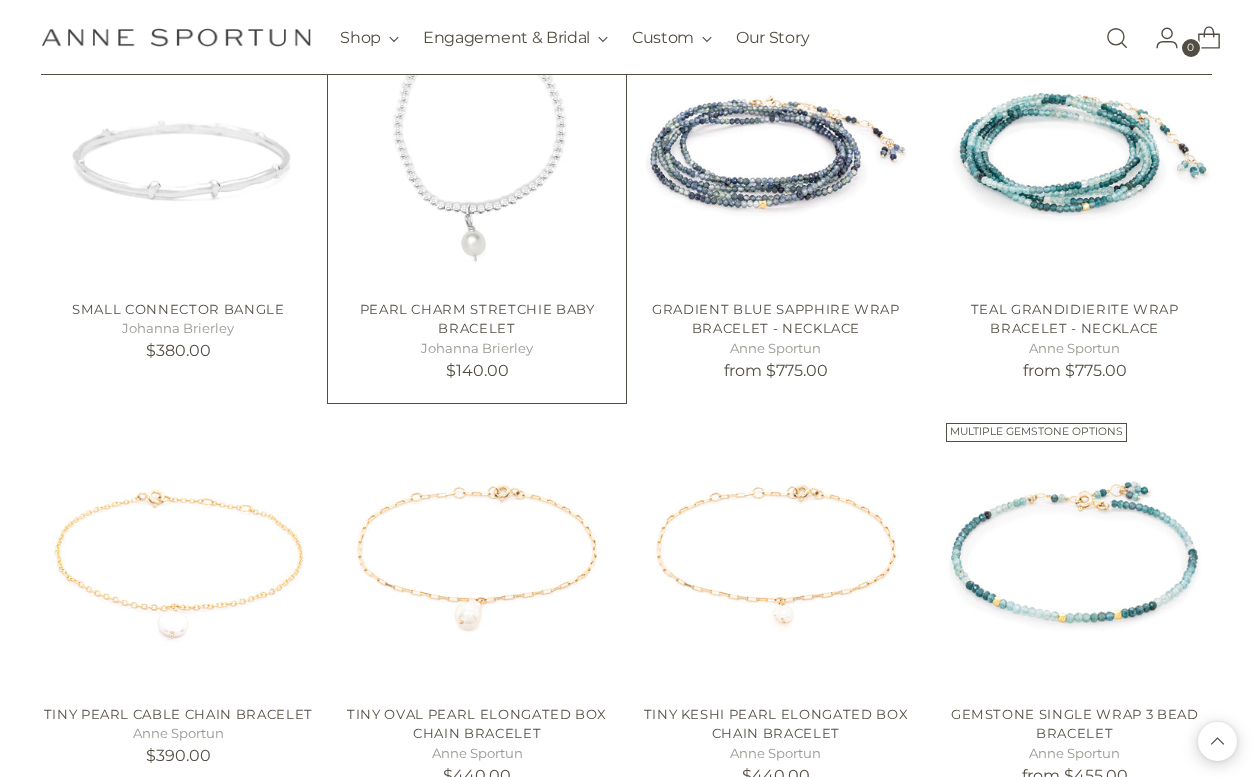 scroll, scrollTop: 1557, scrollLeft: 0, axis: vertical 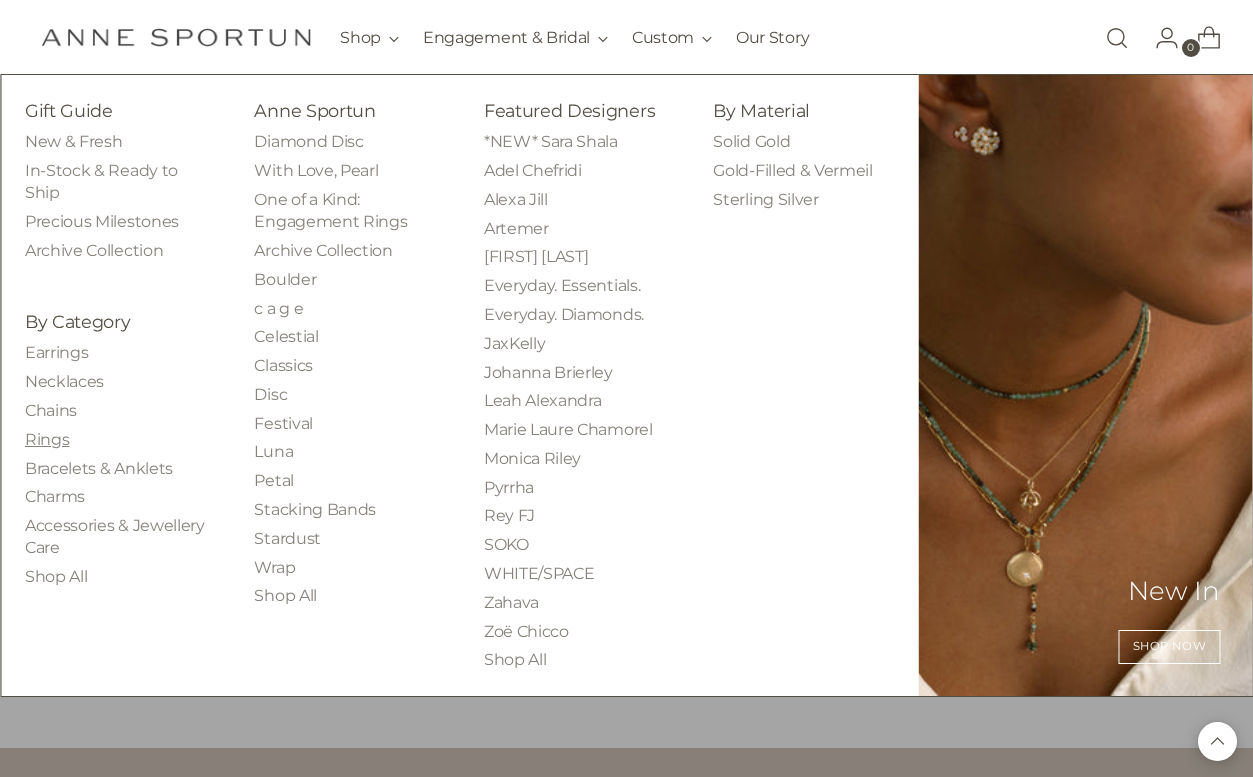 click on "Rings" at bounding box center (47, 439) 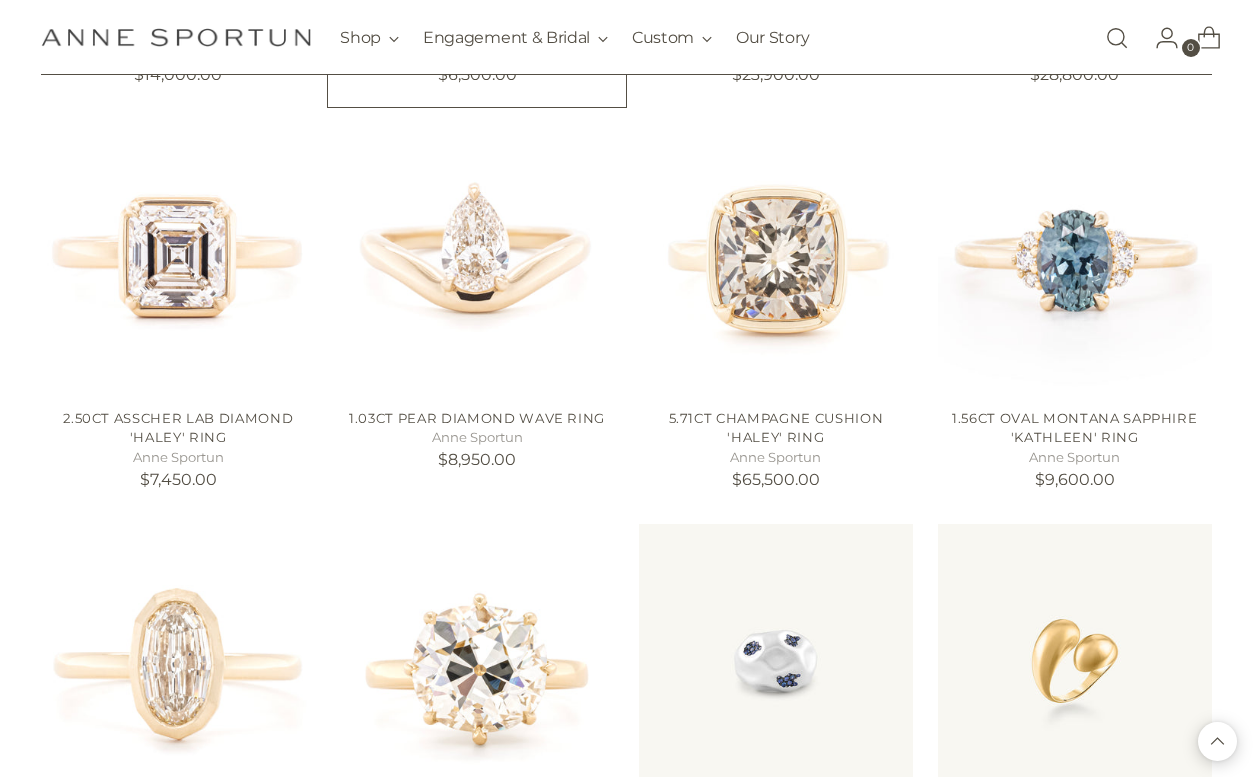 scroll, scrollTop: 1655, scrollLeft: 0, axis: vertical 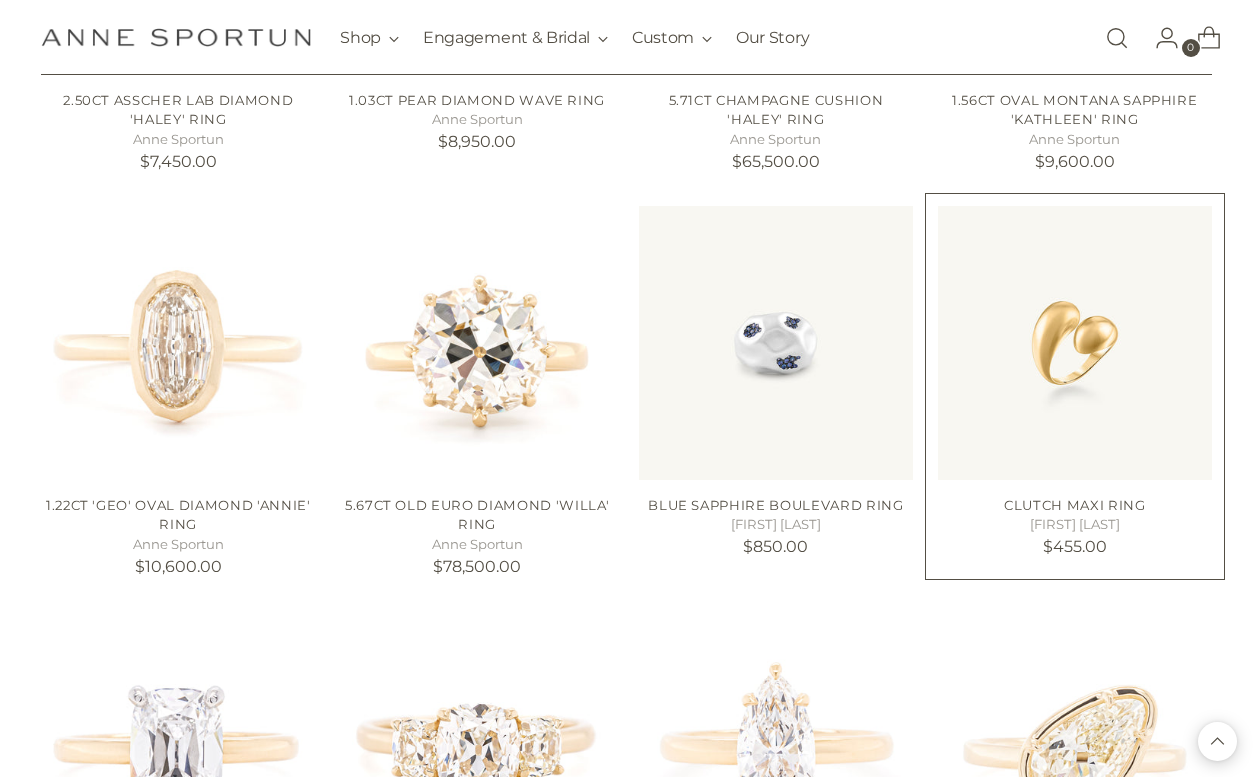 click at bounding box center (0, 0) 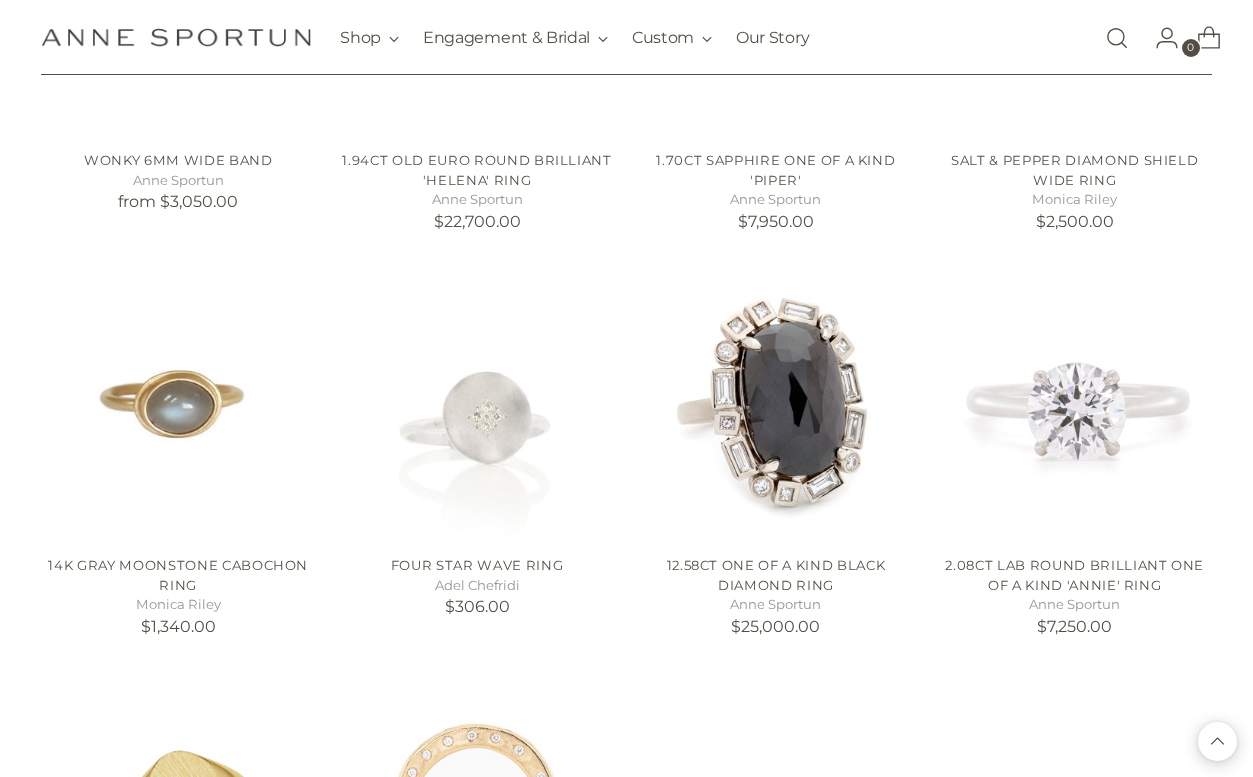 scroll, scrollTop: 3158, scrollLeft: 0, axis: vertical 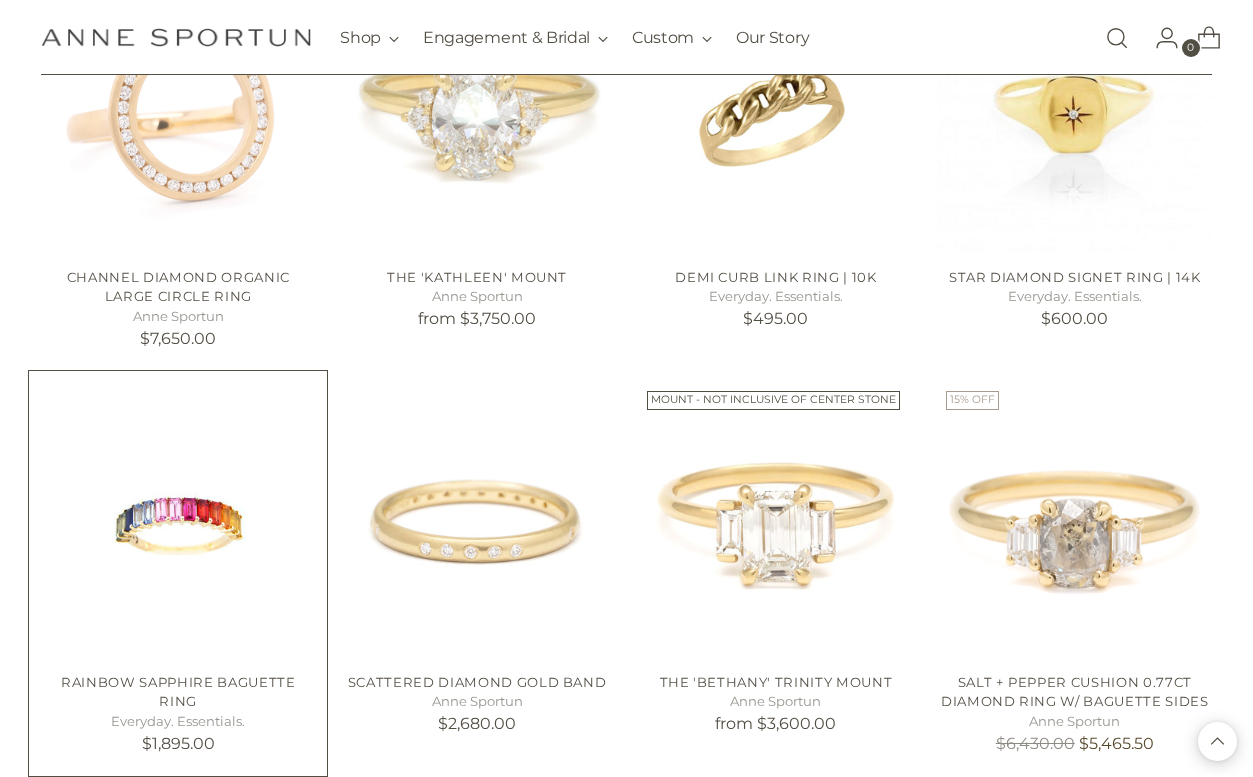 click at bounding box center [0, 0] 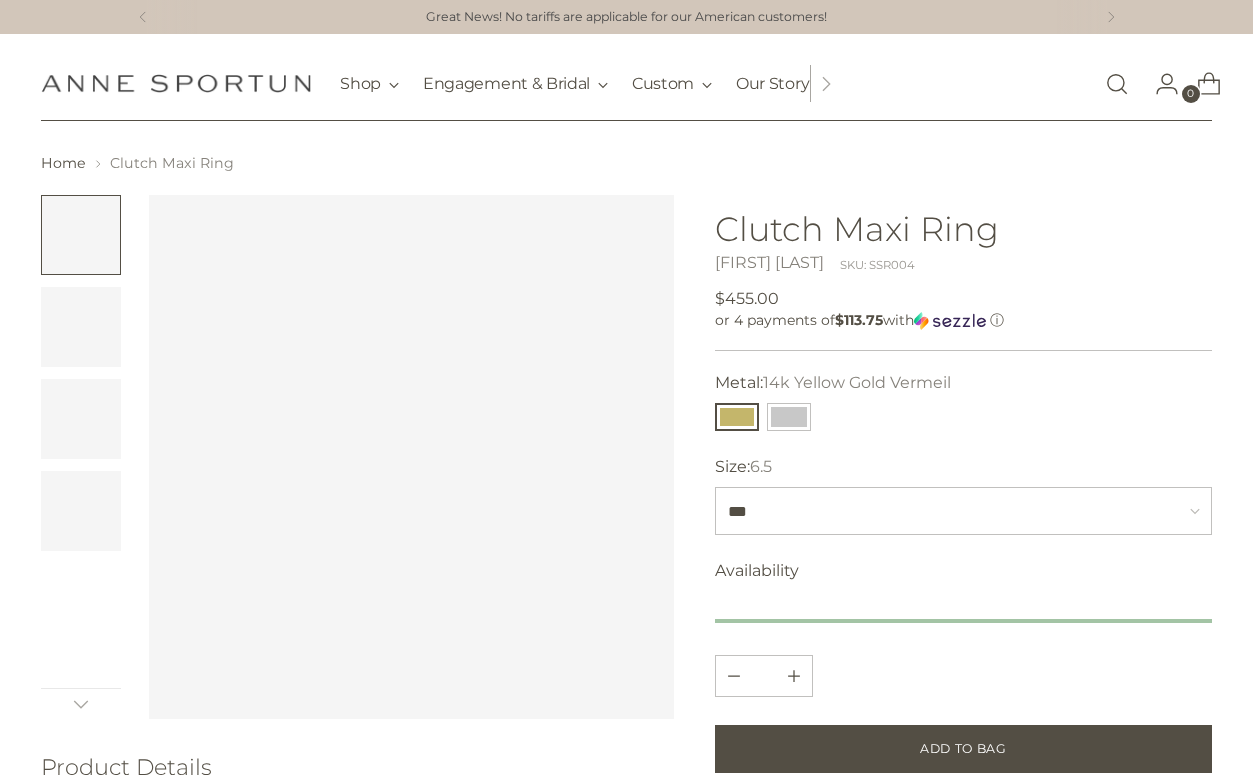 scroll, scrollTop: 0, scrollLeft: 0, axis: both 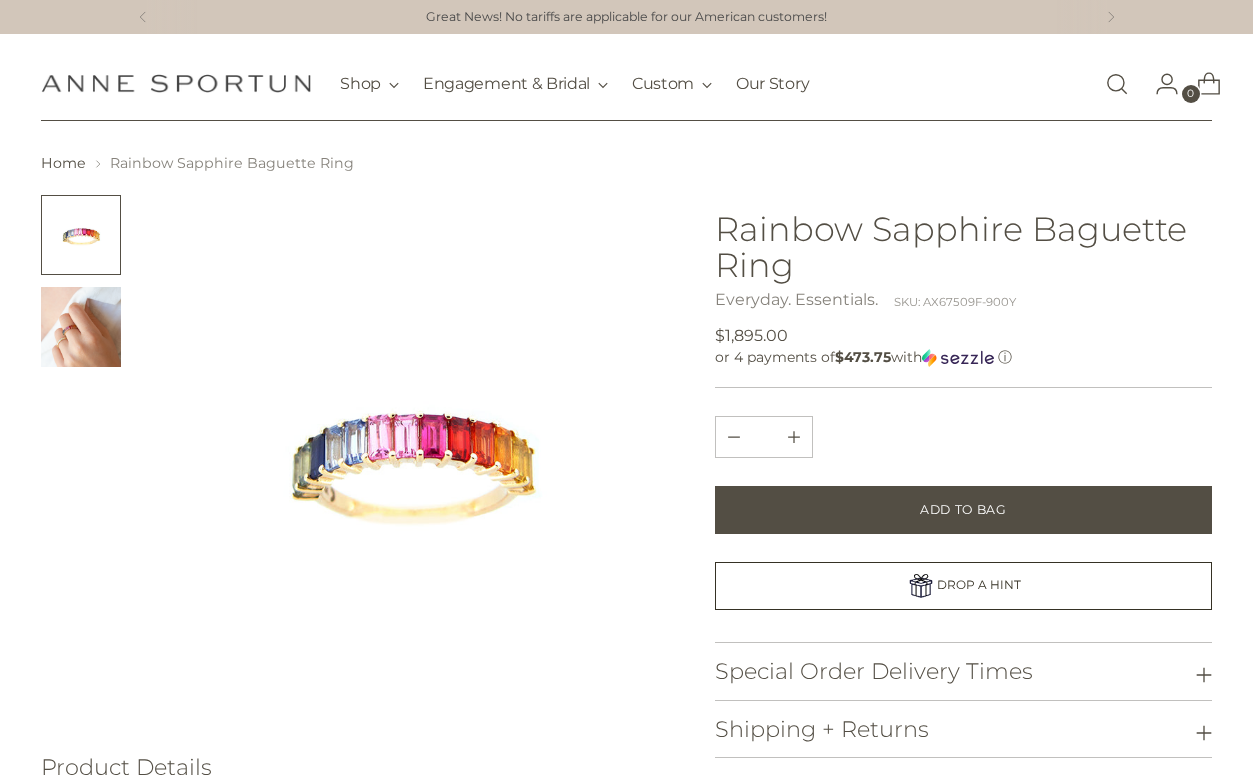 click at bounding box center (81, 327) 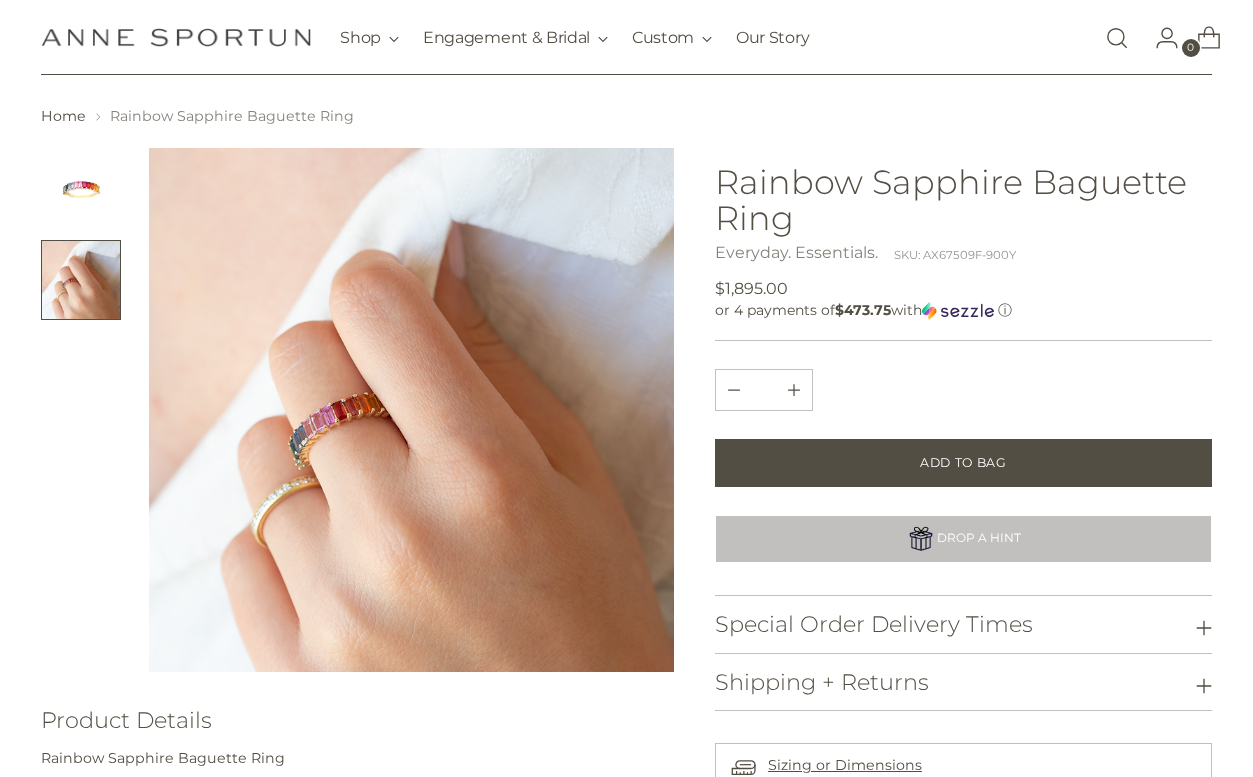 scroll, scrollTop: 40, scrollLeft: 0, axis: vertical 